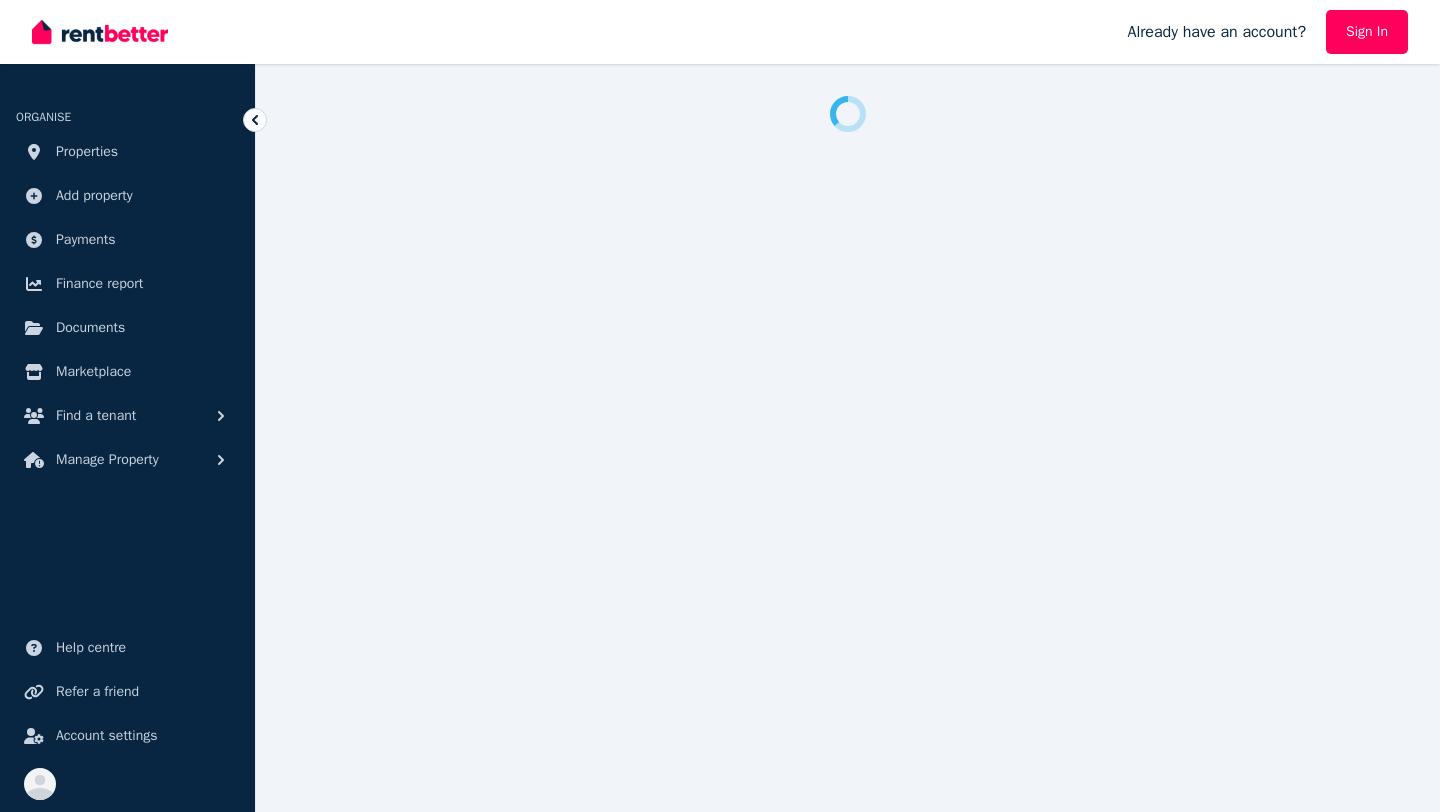 scroll, scrollTop: 0, scrollLeft: 0, axis: both 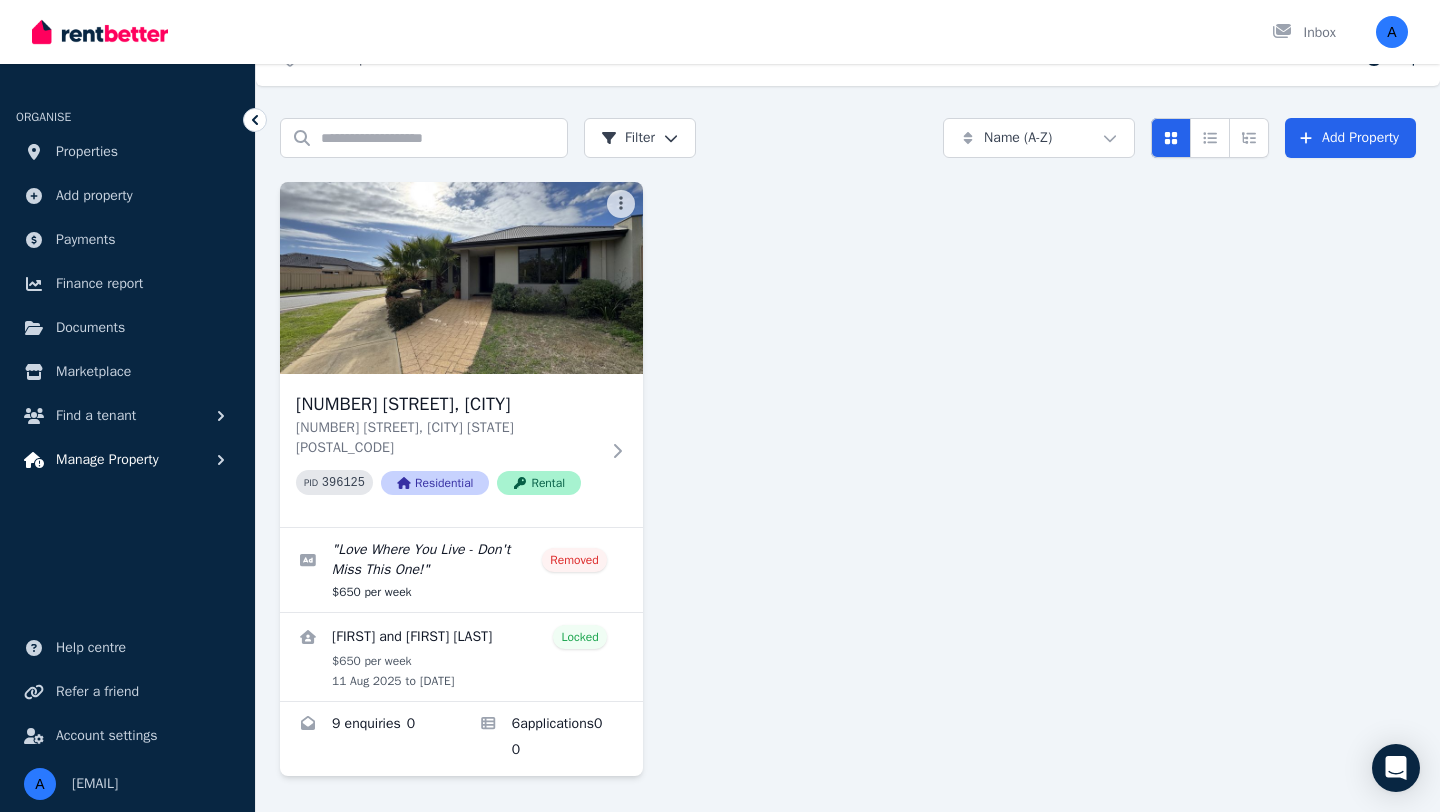 click on "Manage Property" at bounding box center (107, 460) 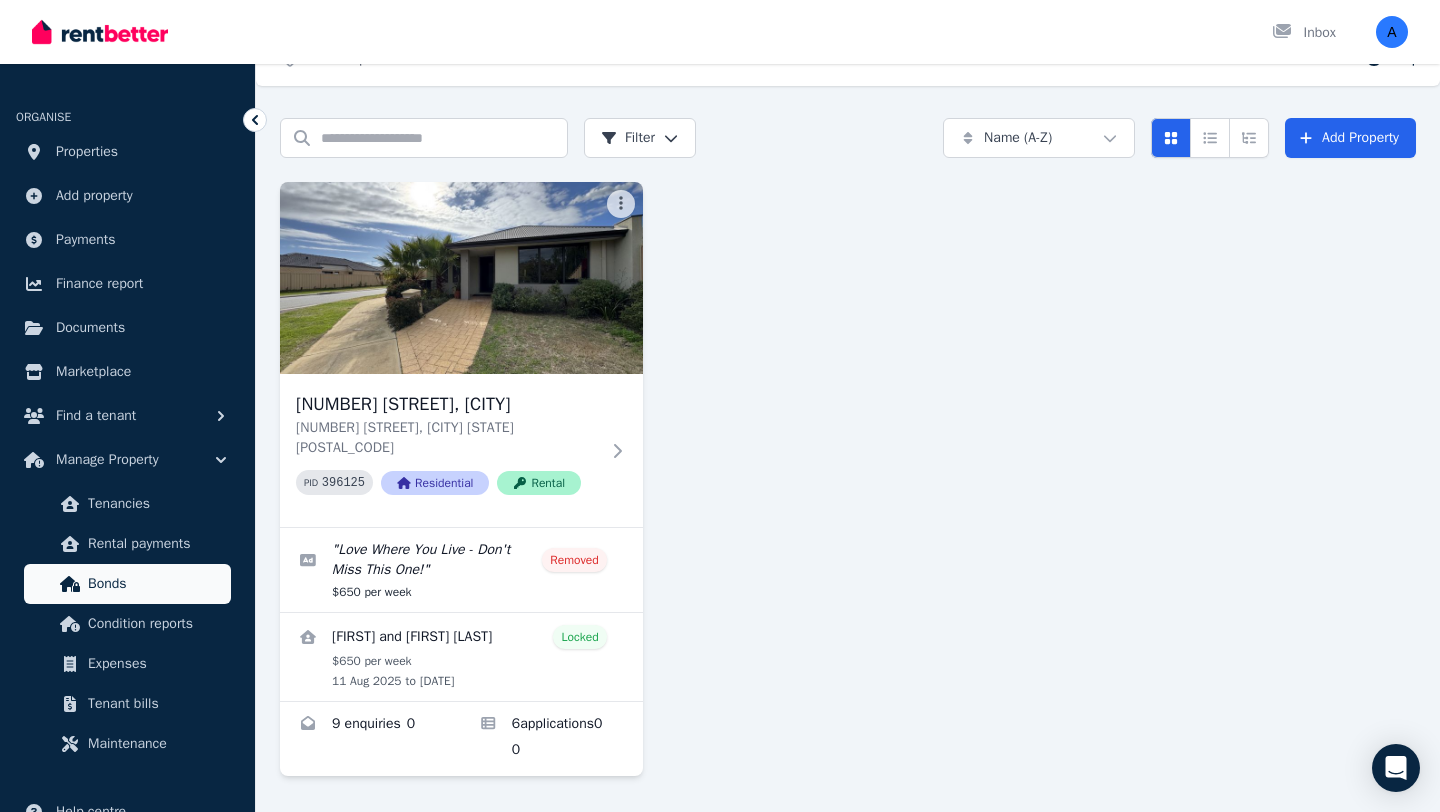 click on "Bonds" at bounding box center (155, 584) 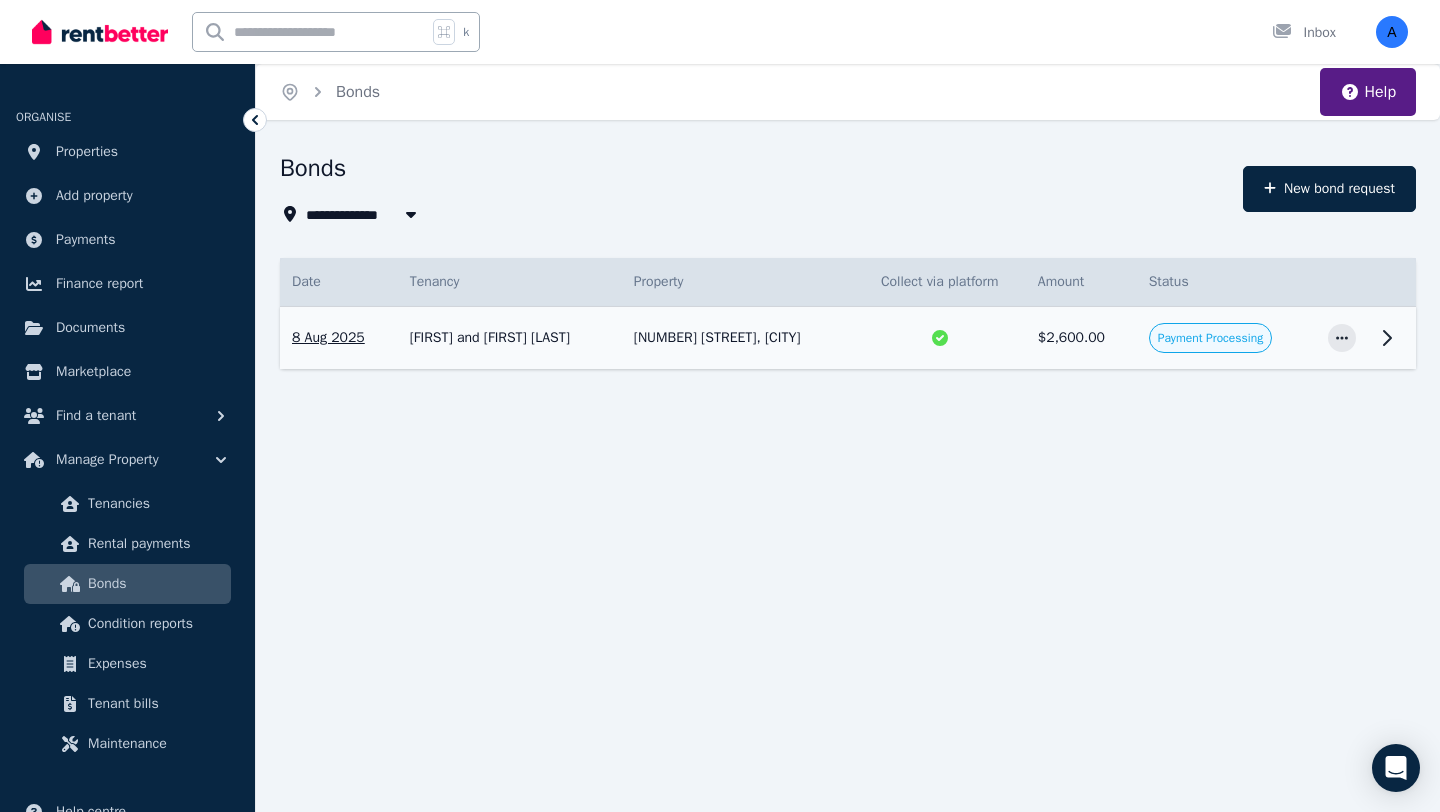 click 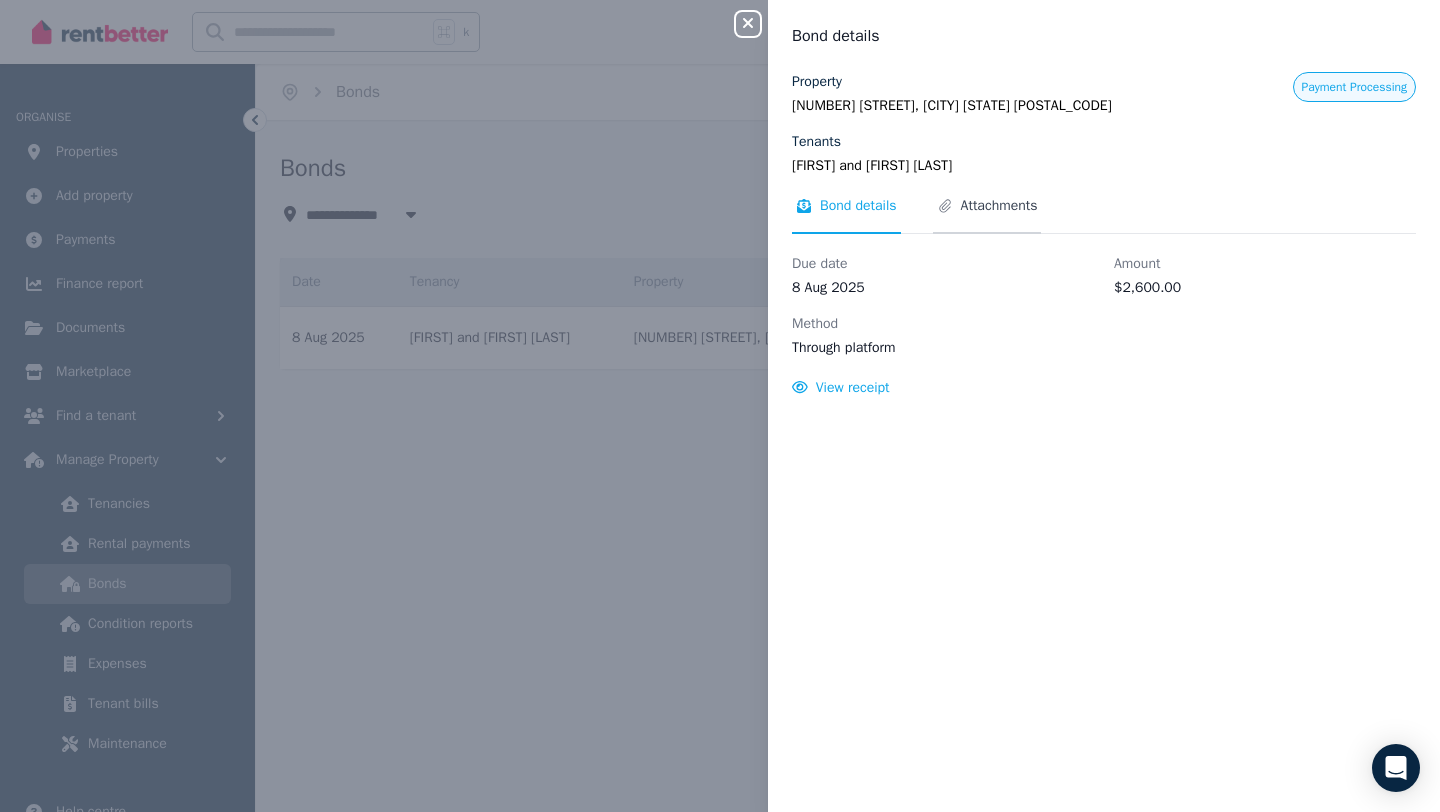 click on "Attachments" at bounding box center (999, 206) 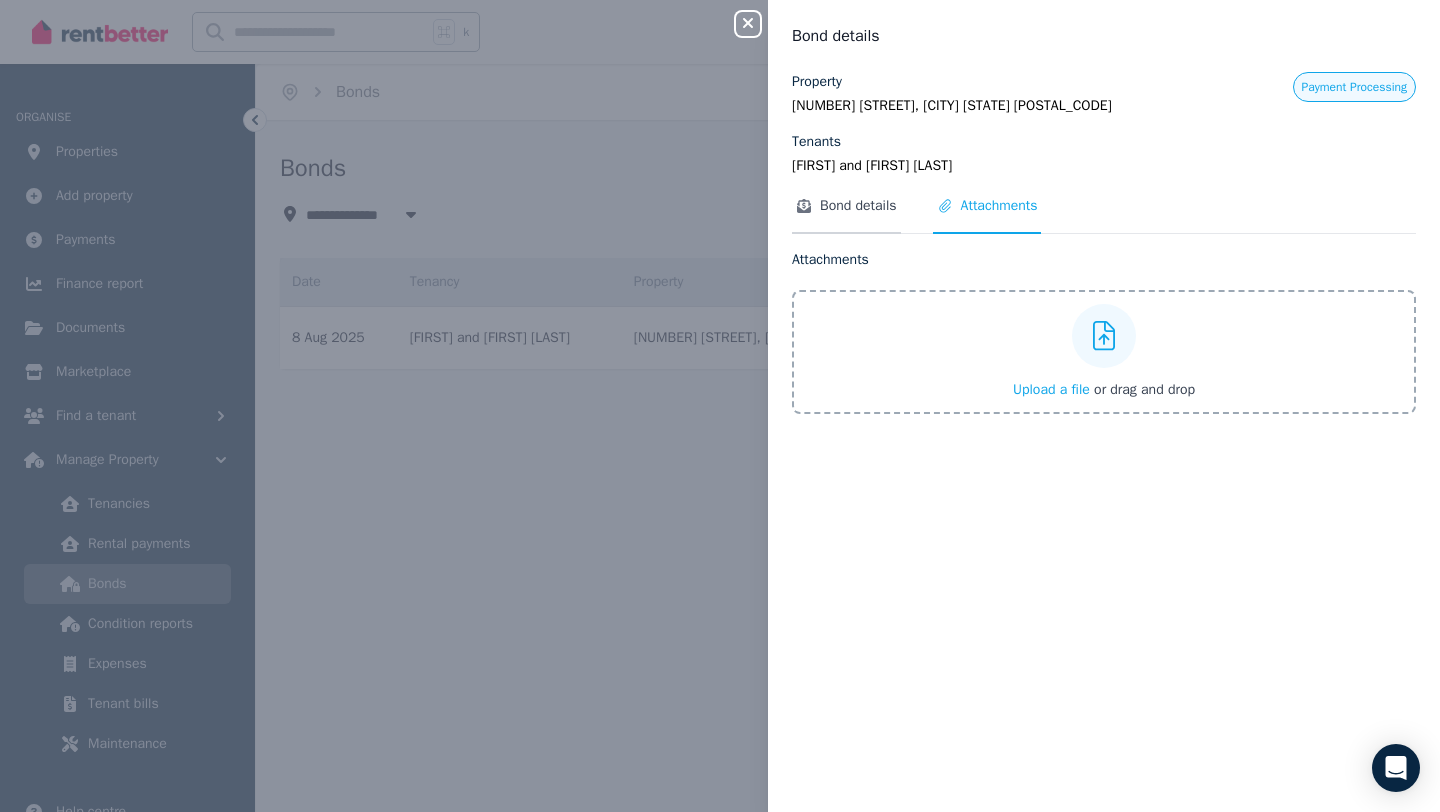 click on "Bond details" at bounding box center [858, 206] 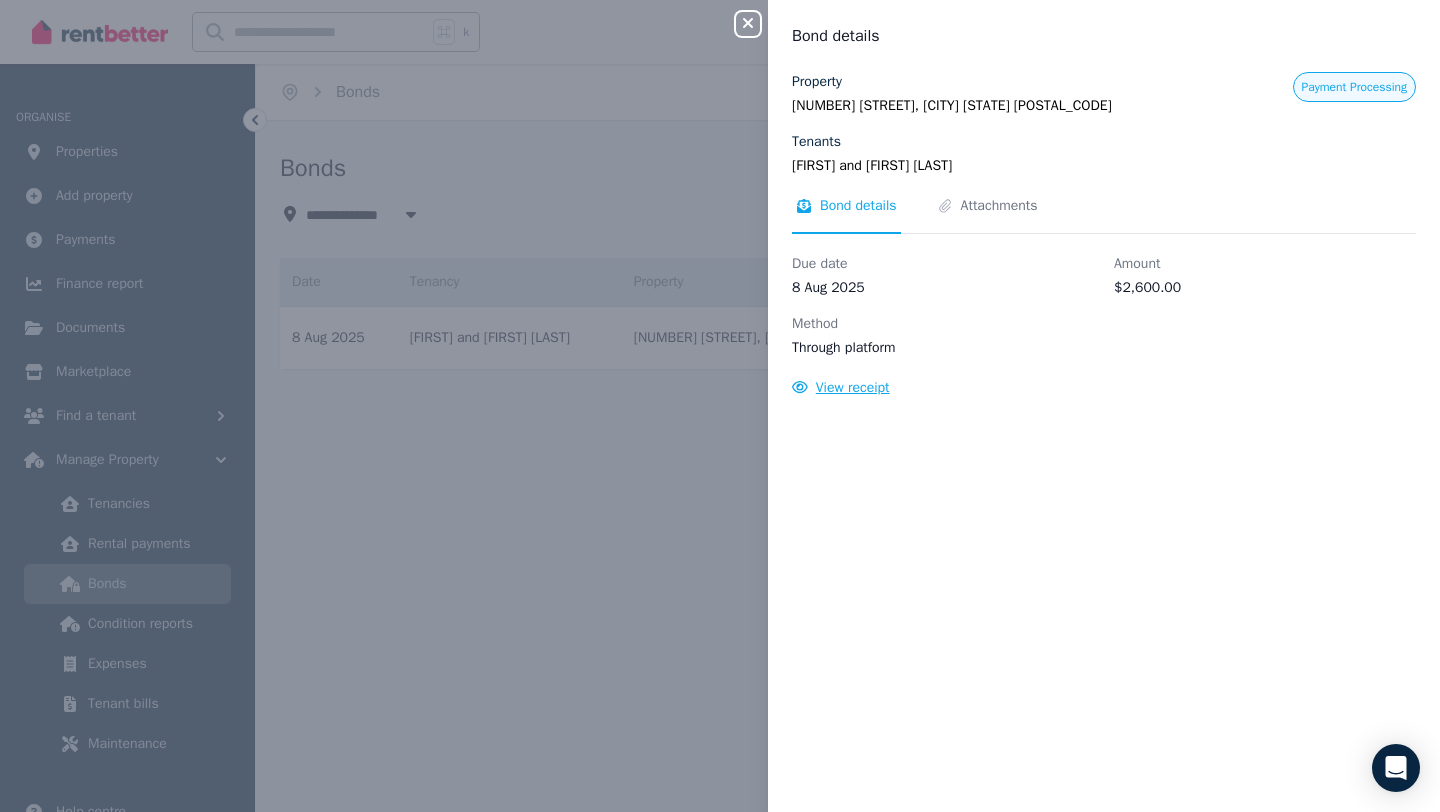 click on "View receipt" at bounding box center (853, 387) 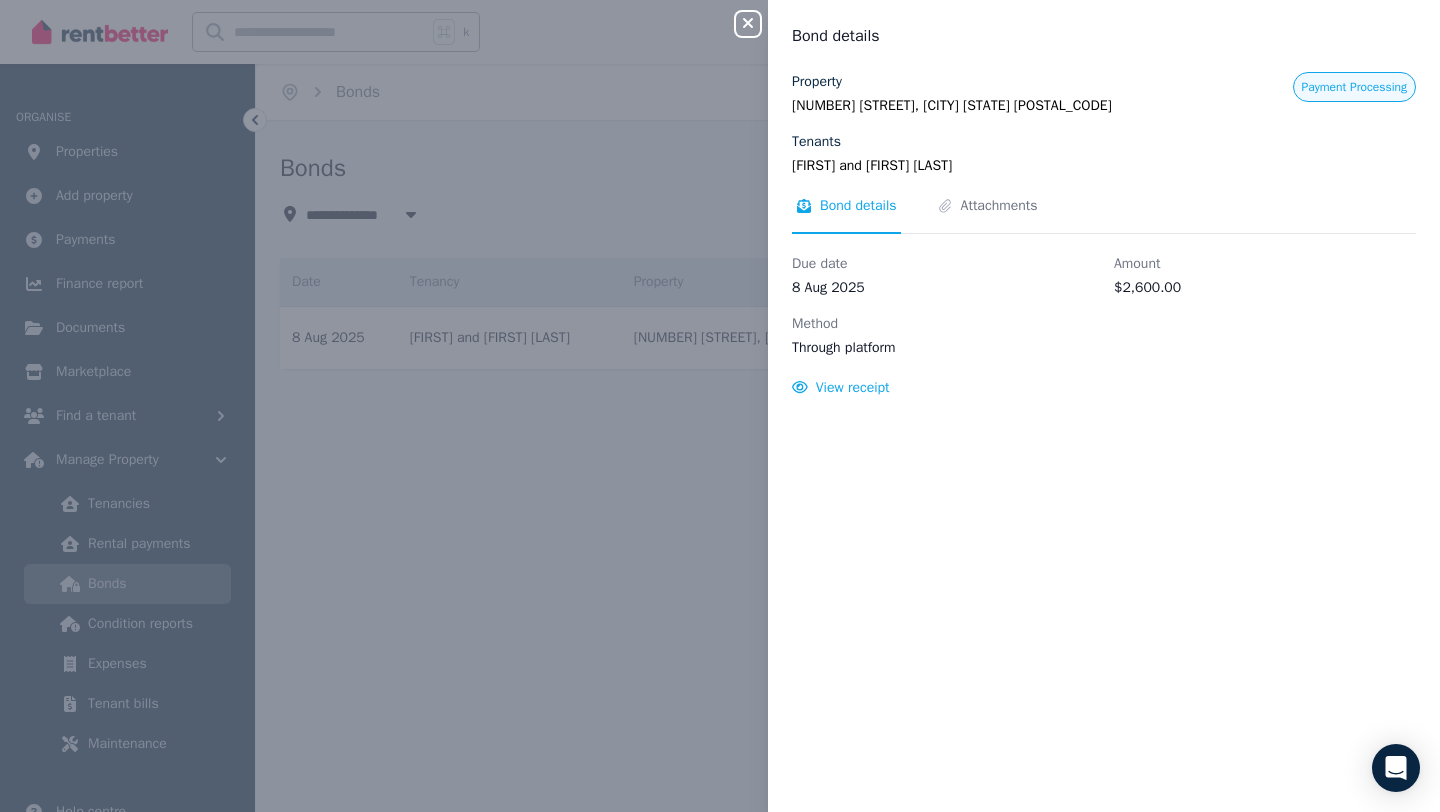 click on "Close panel Bond details Property [NUMBER] [STREET], [CITY] [STATE] [POSTAL_CODE] Tenants [FIRST] and [FIRST] [LAST] Payment Processing Bond details Attachments Due date [DATE] Amount [CURRENCY][NUMBER] Method Through platform View receipt" at bounding box center (720, 406) 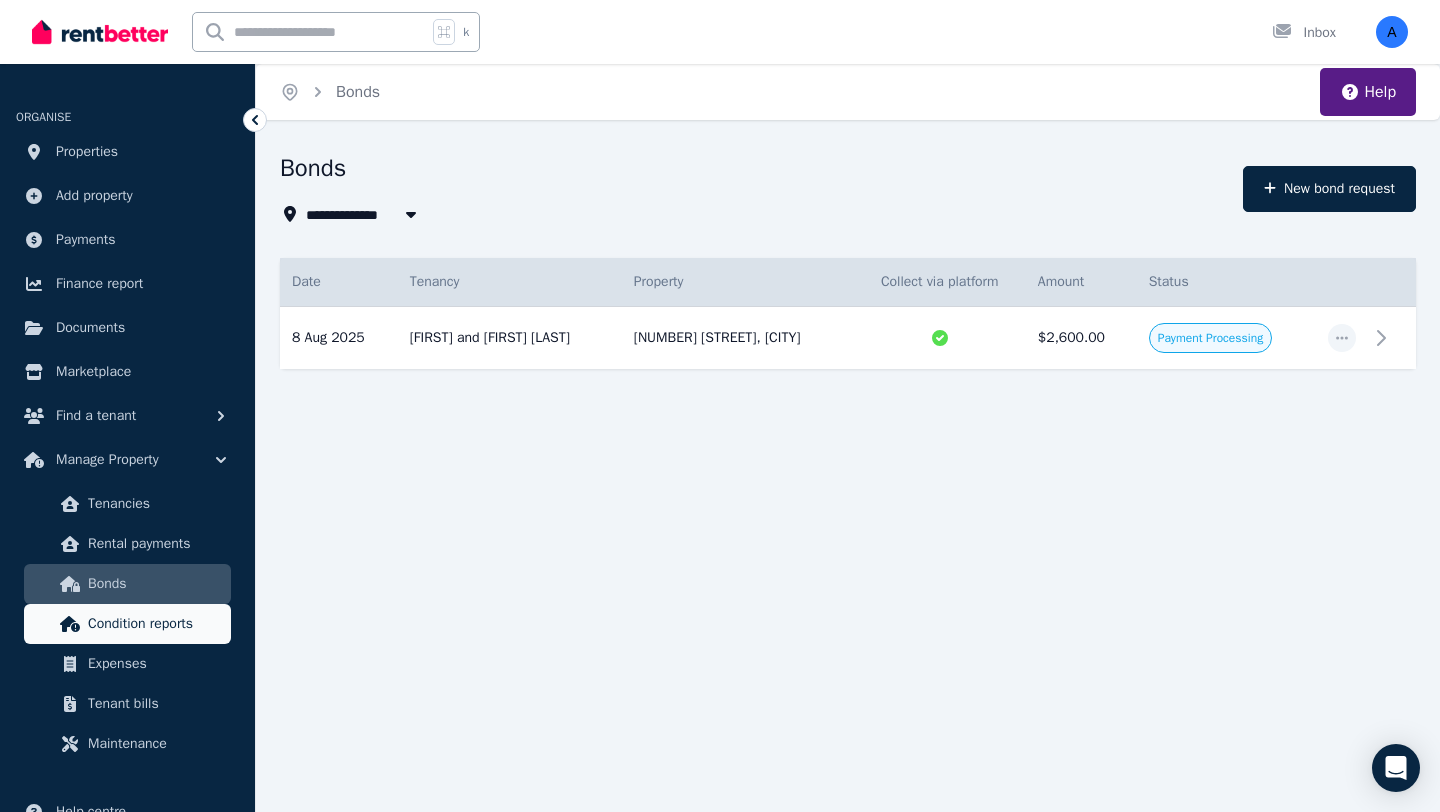 click on "Condition reports" at bounding box center (155, 624) 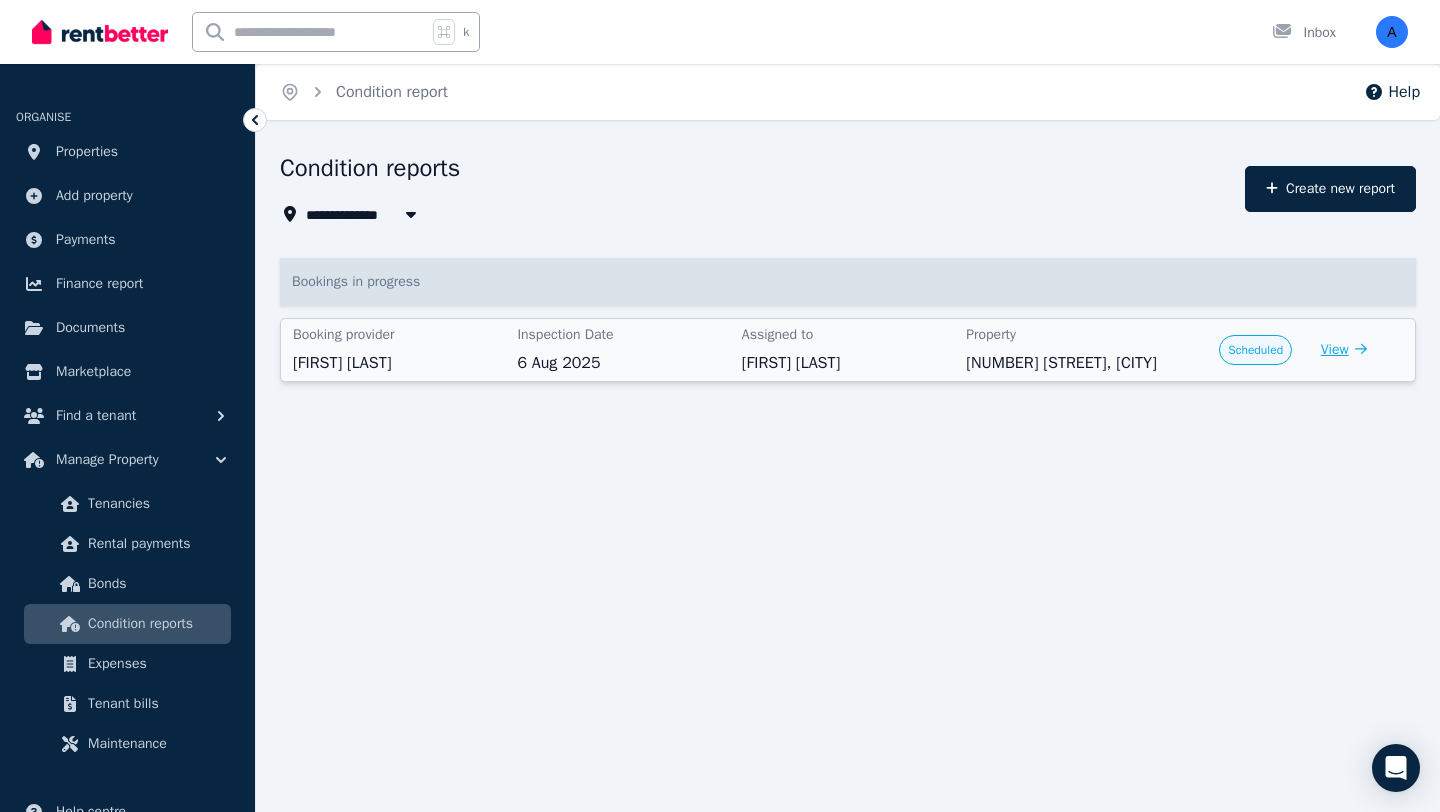 click on "View" at bounding box center (1344, 350) 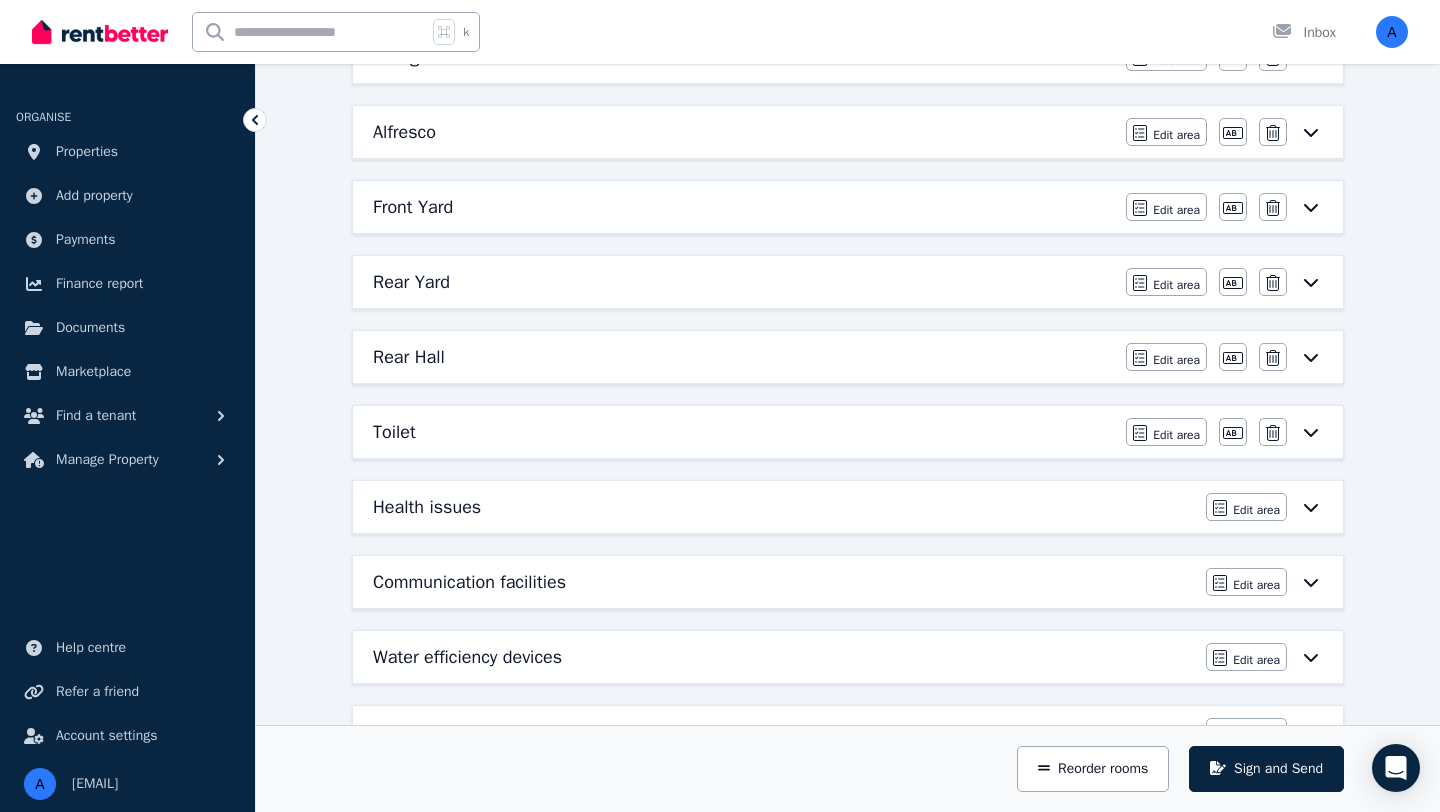 scroll, scrollTop: 1354, scrollLeft: 0, axis: vertical 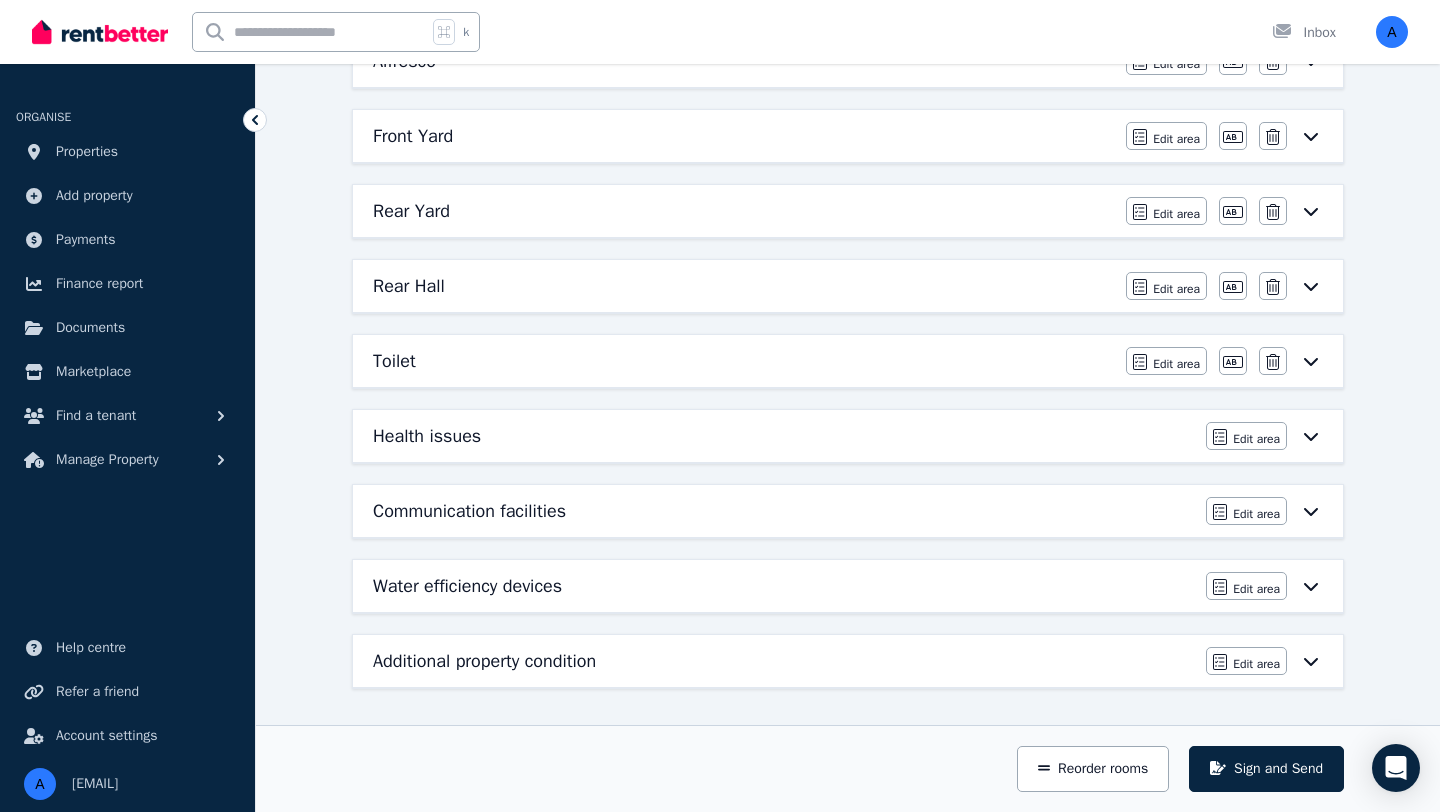 click 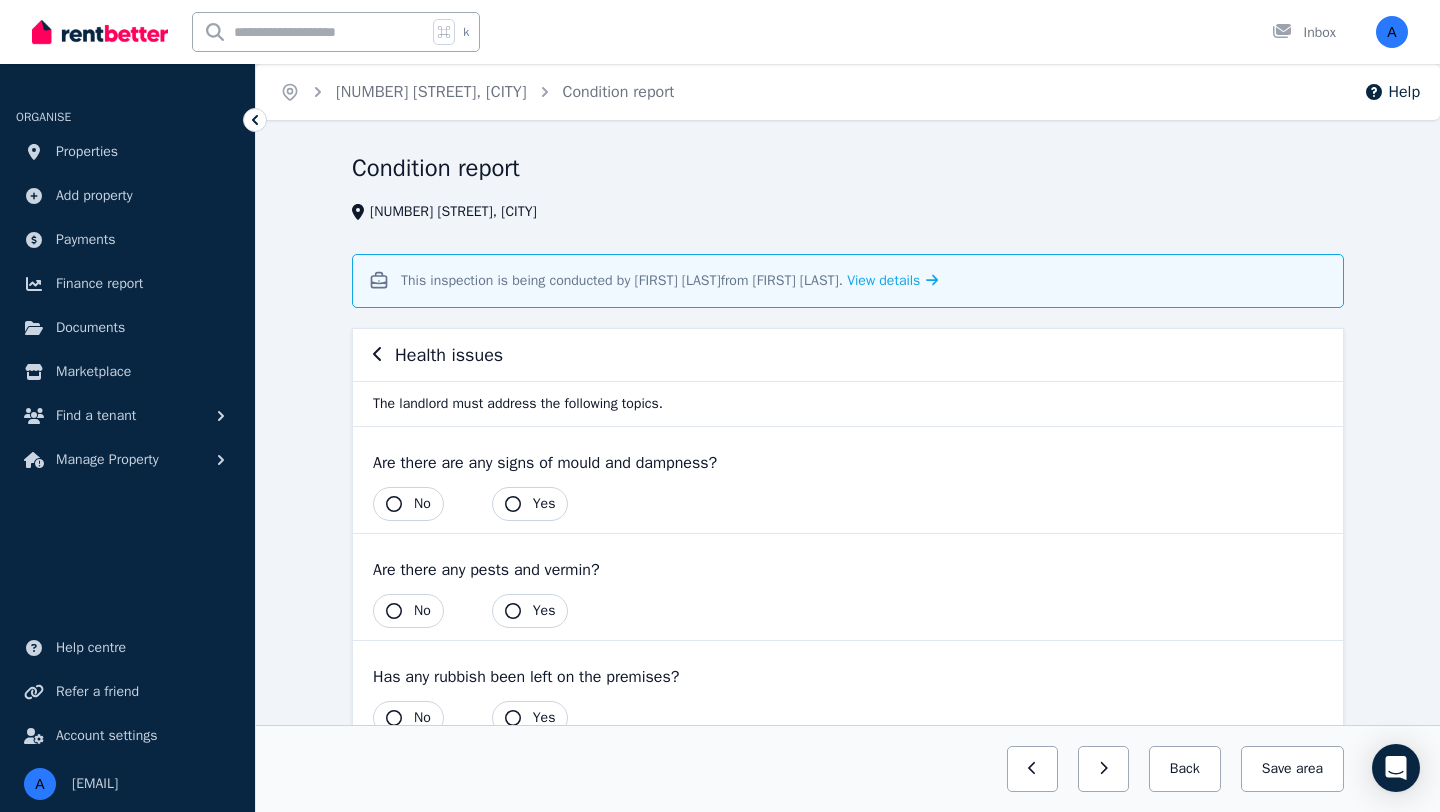 scroll, scrollTop: 95, scrollLeft: 0, axis: vertical 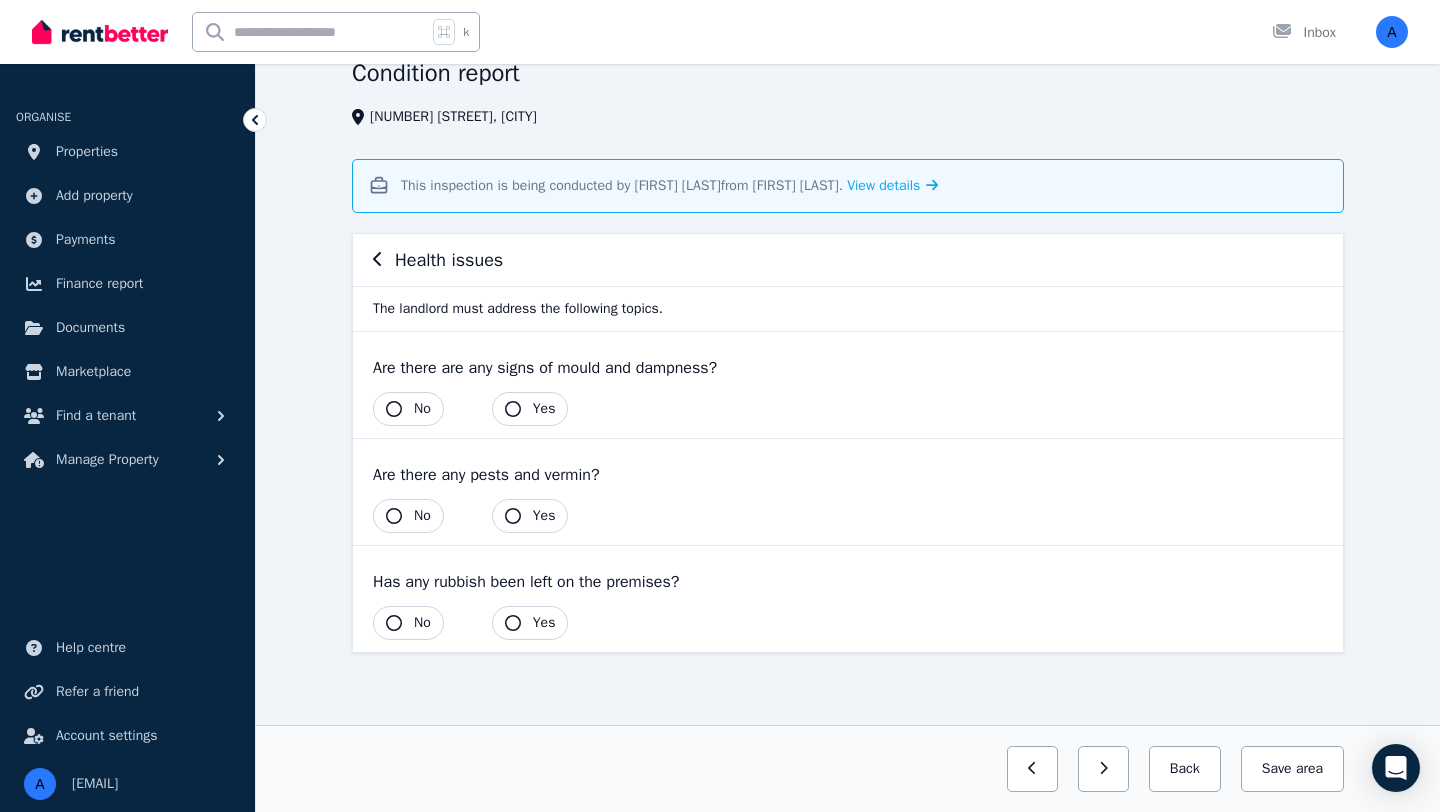 click 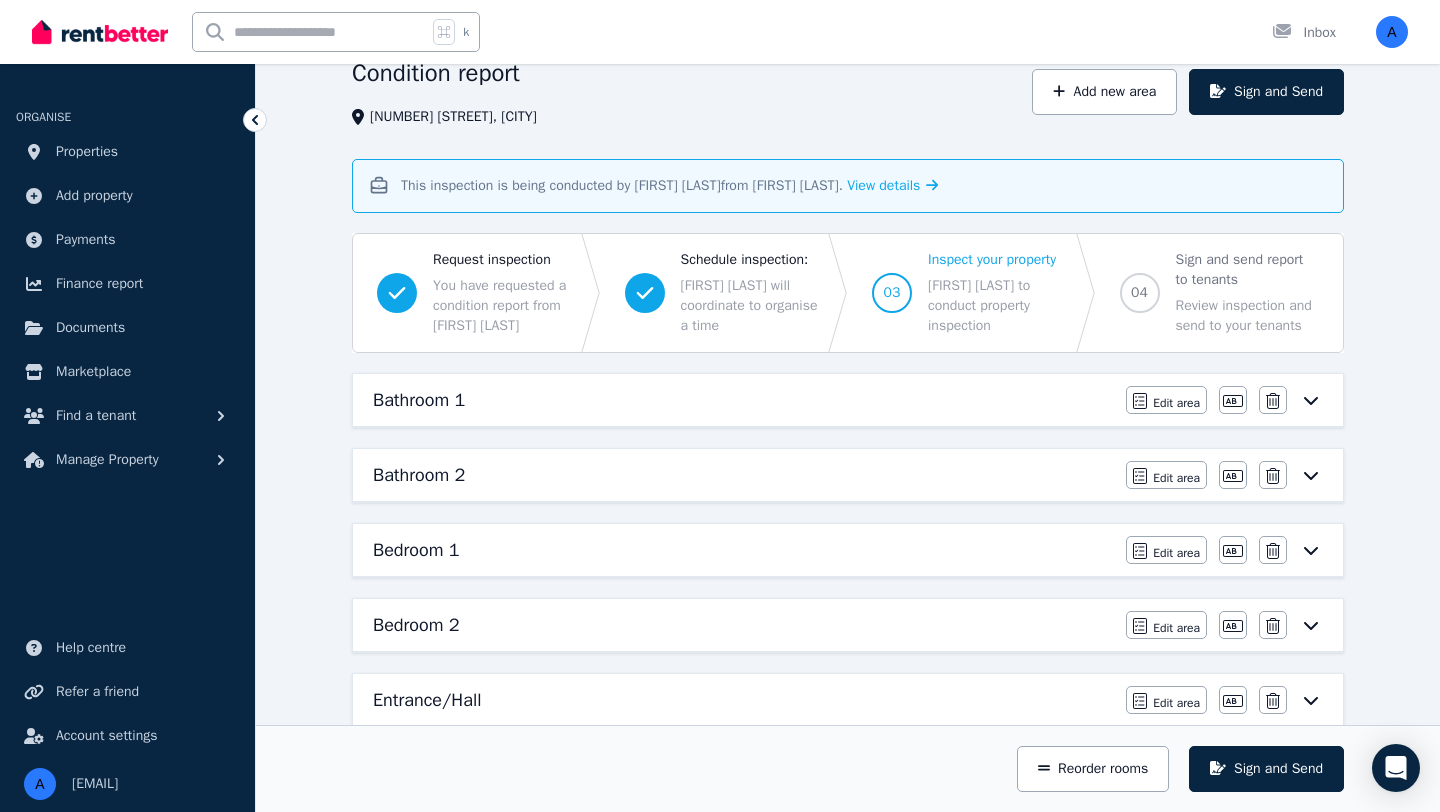 click 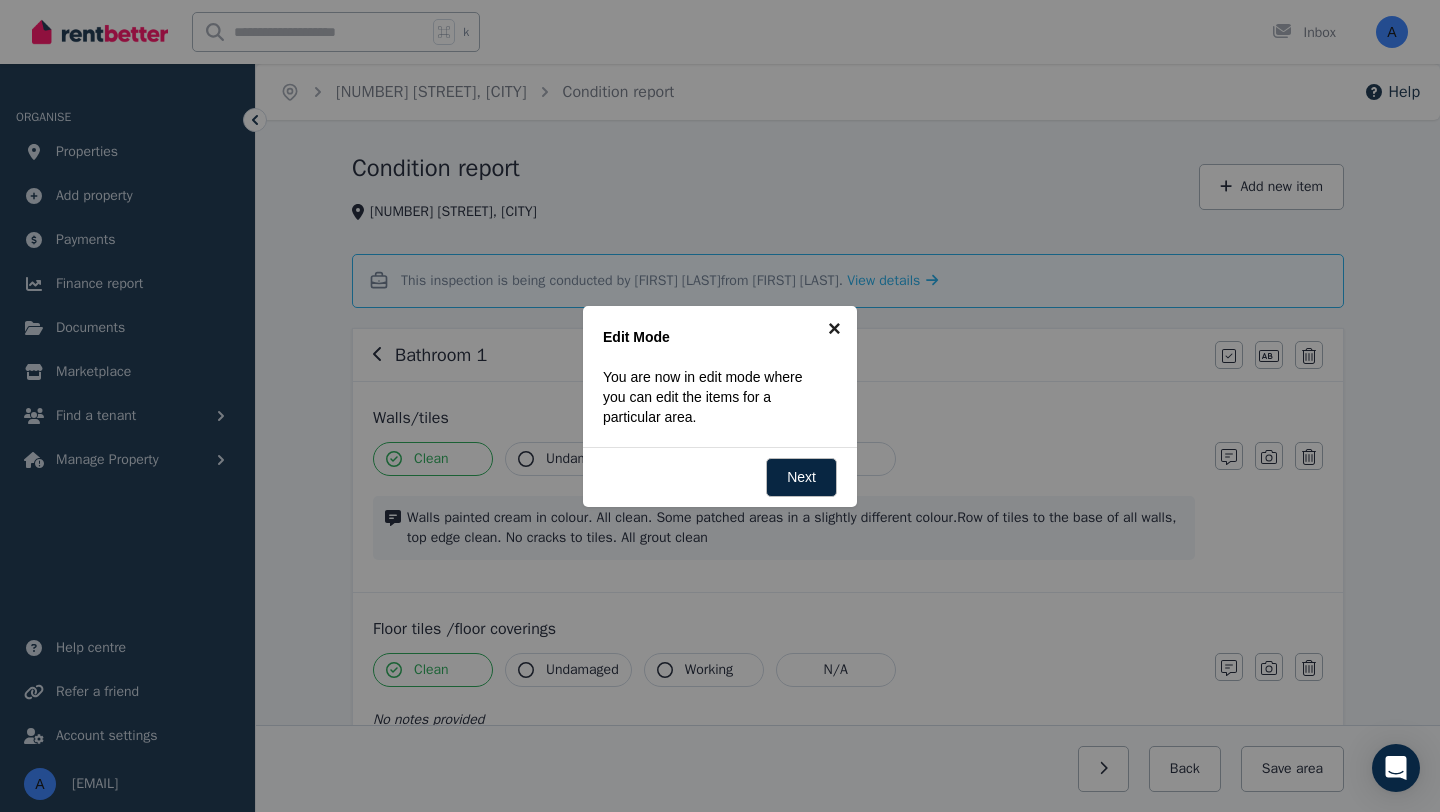 click on "×" at bounding box center [834, 328] 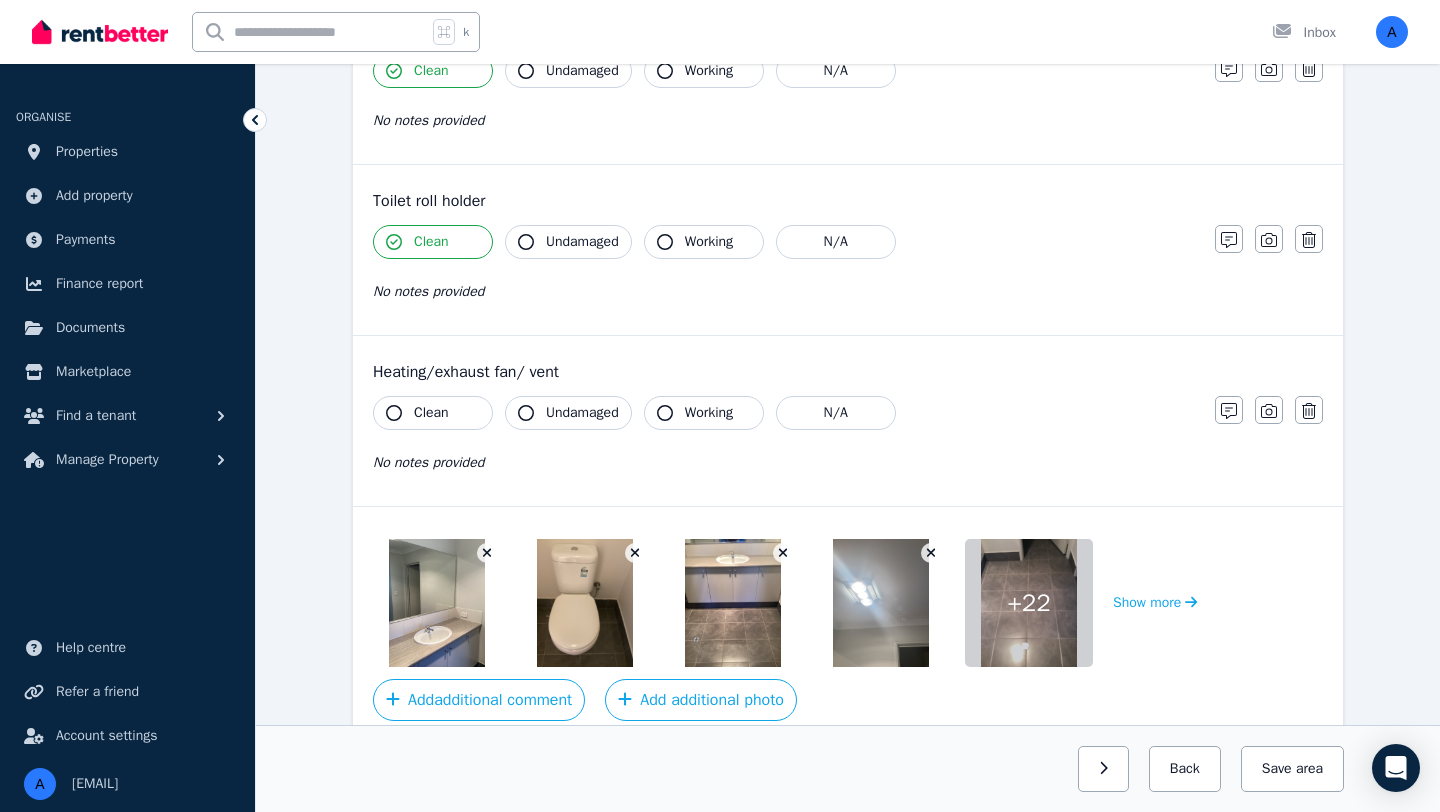 scroll, scrollTop: 2251, scrollLeft: 0, axis: vertical 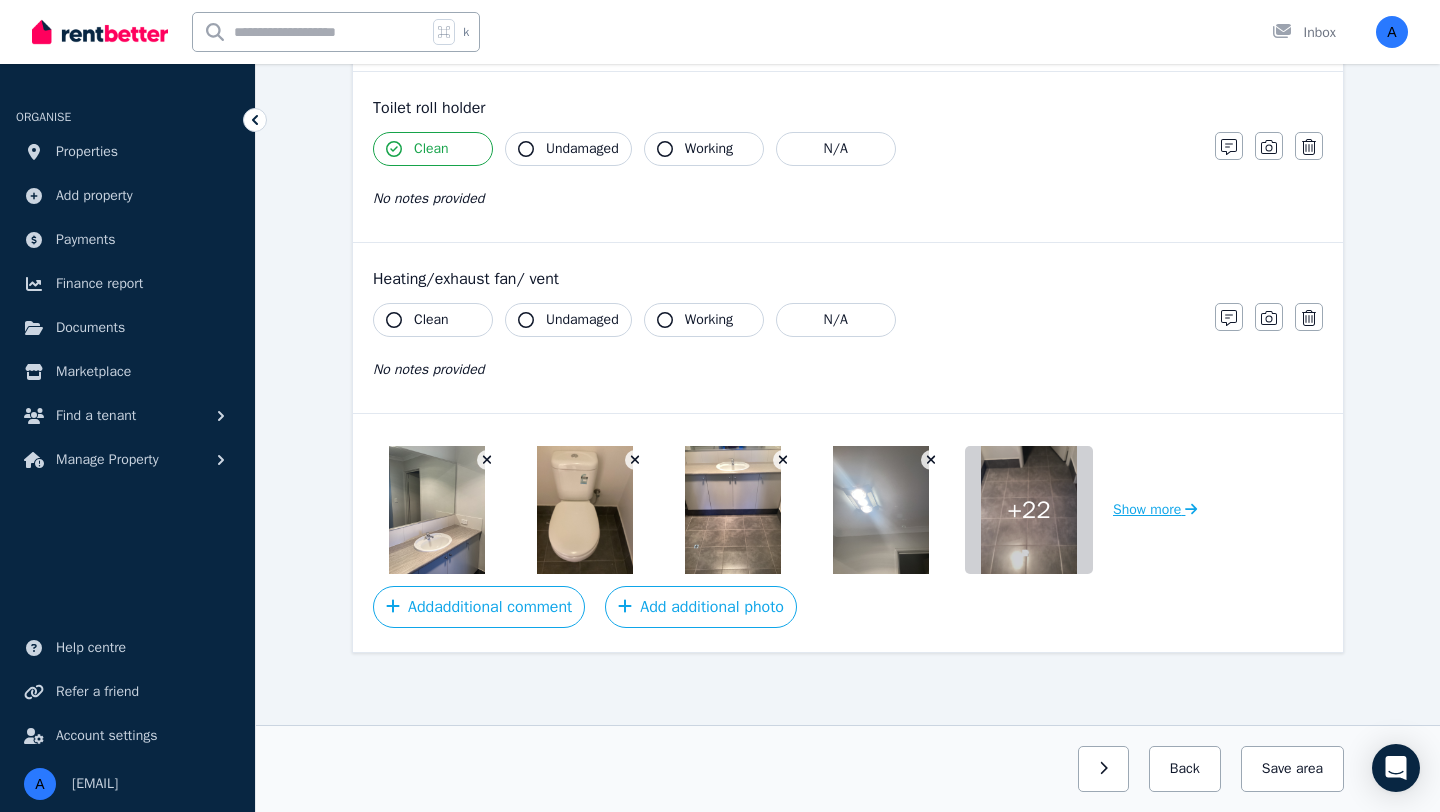 click on "Show more" at bounding box center [1155, 510] 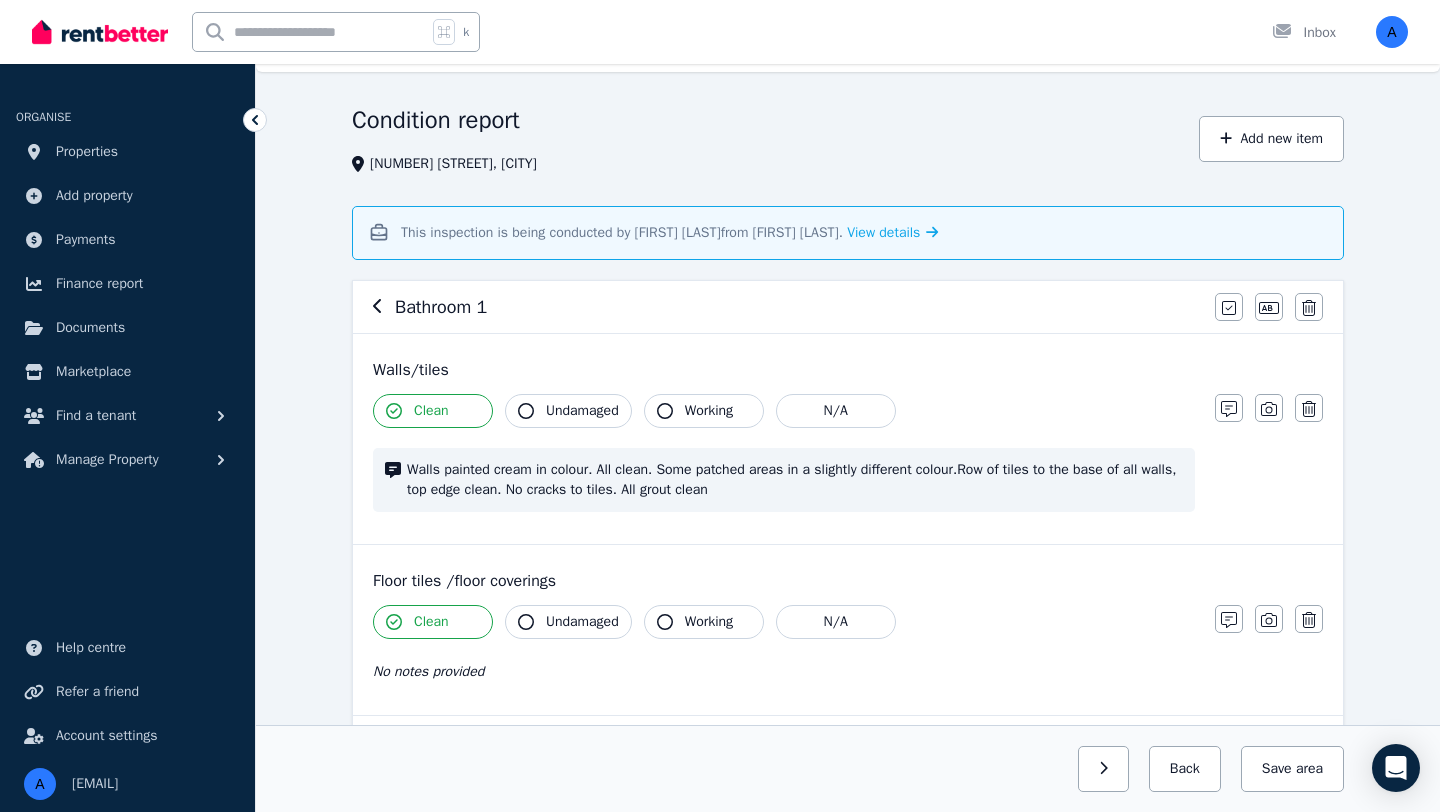 scroll, scrollTop: 0, scrollLeft: 0, axis: both 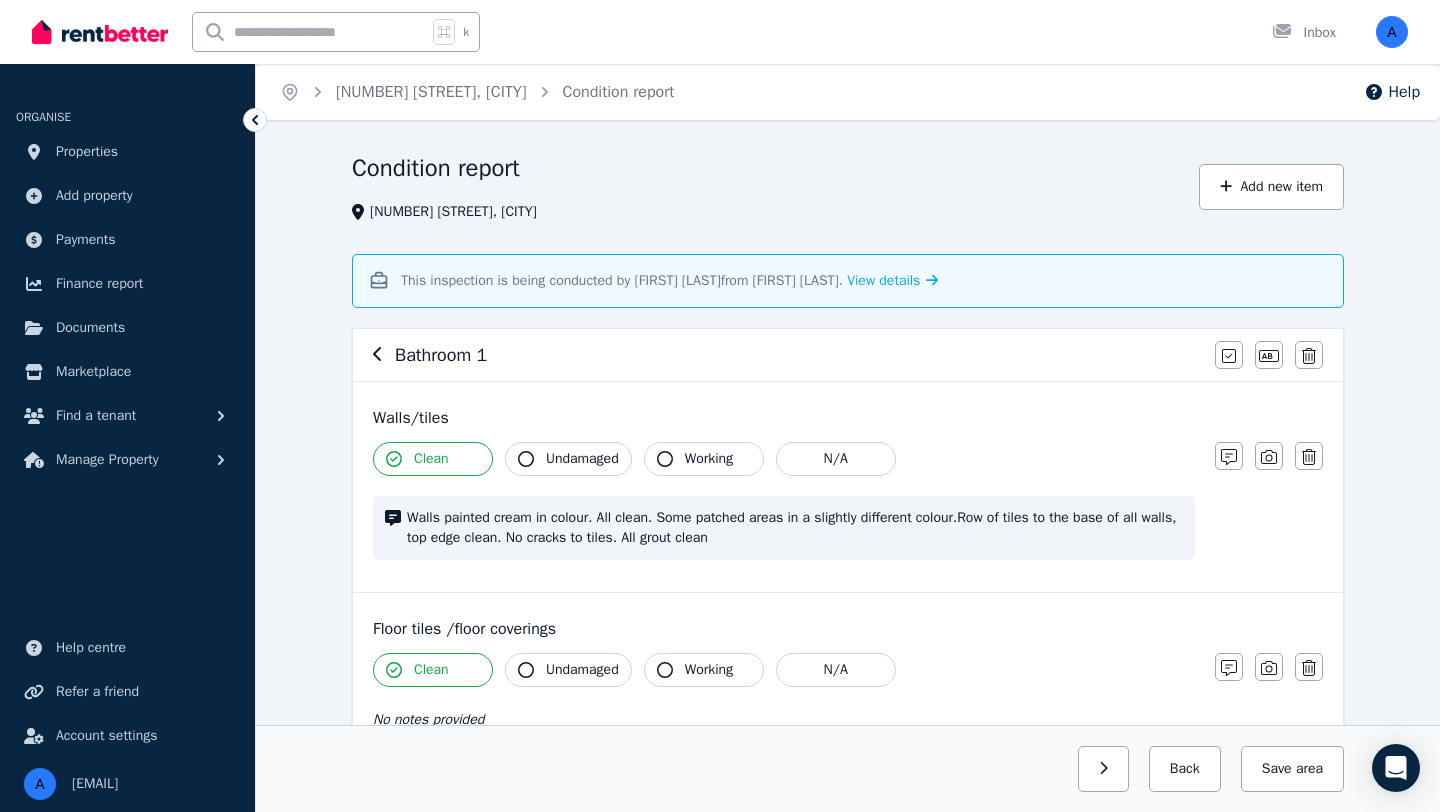 click on "Bathroom 1 Mark all items as good Edit name Delete" at bounding box center (848, 355) 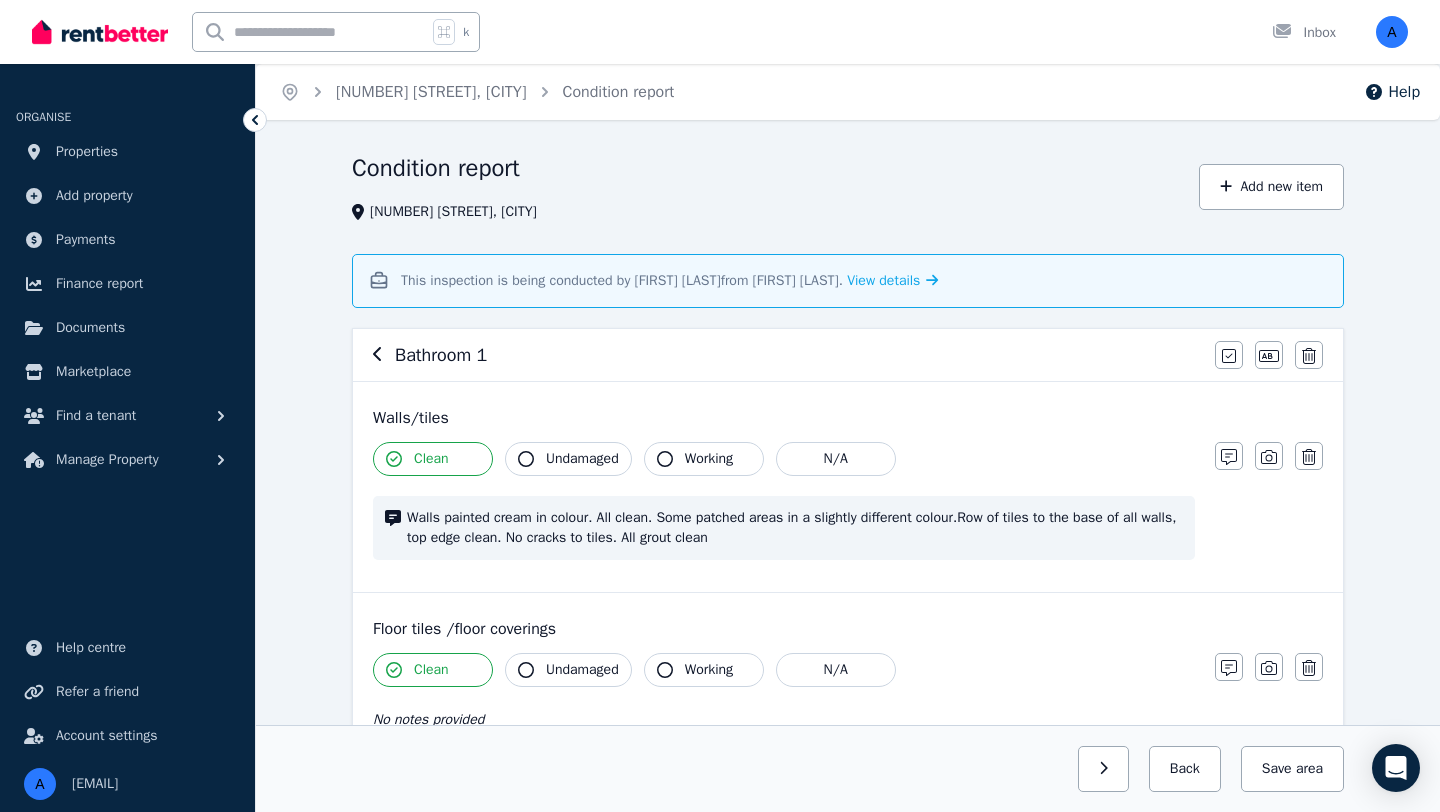 click 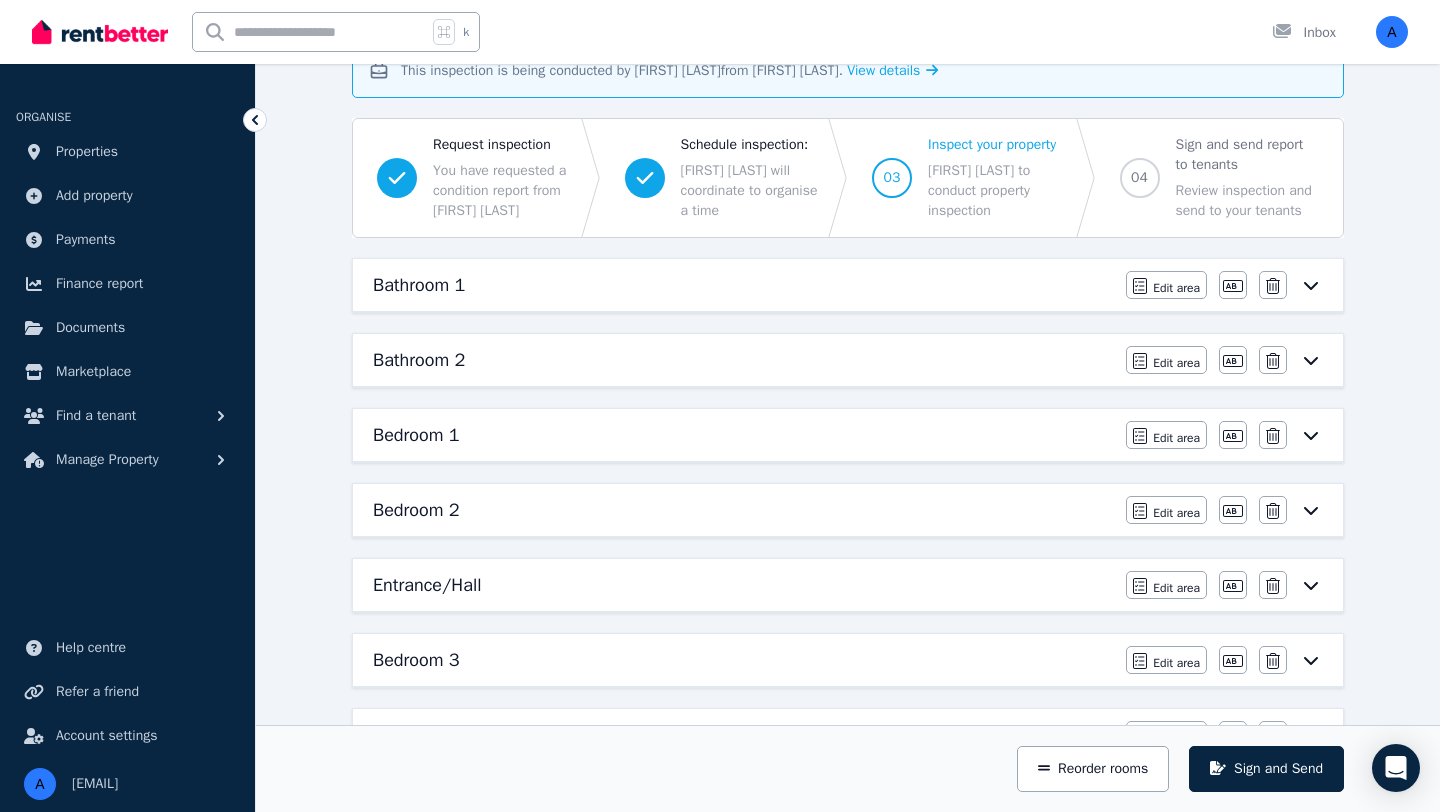 scroll, scrollTop: 213, scrollLeft: 0, axis: vertical 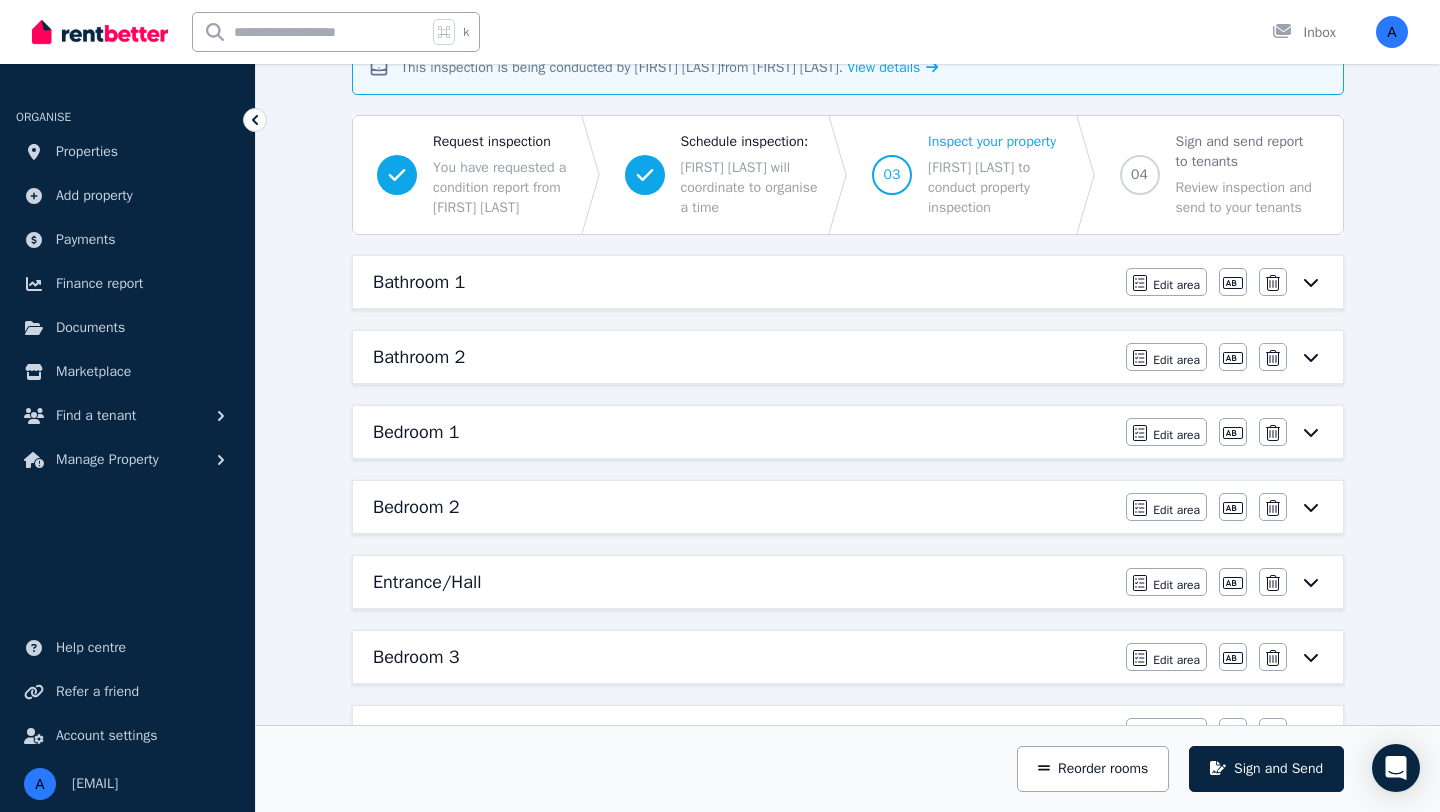 click on "Bathroom 2" at bounding box center (743, 357) 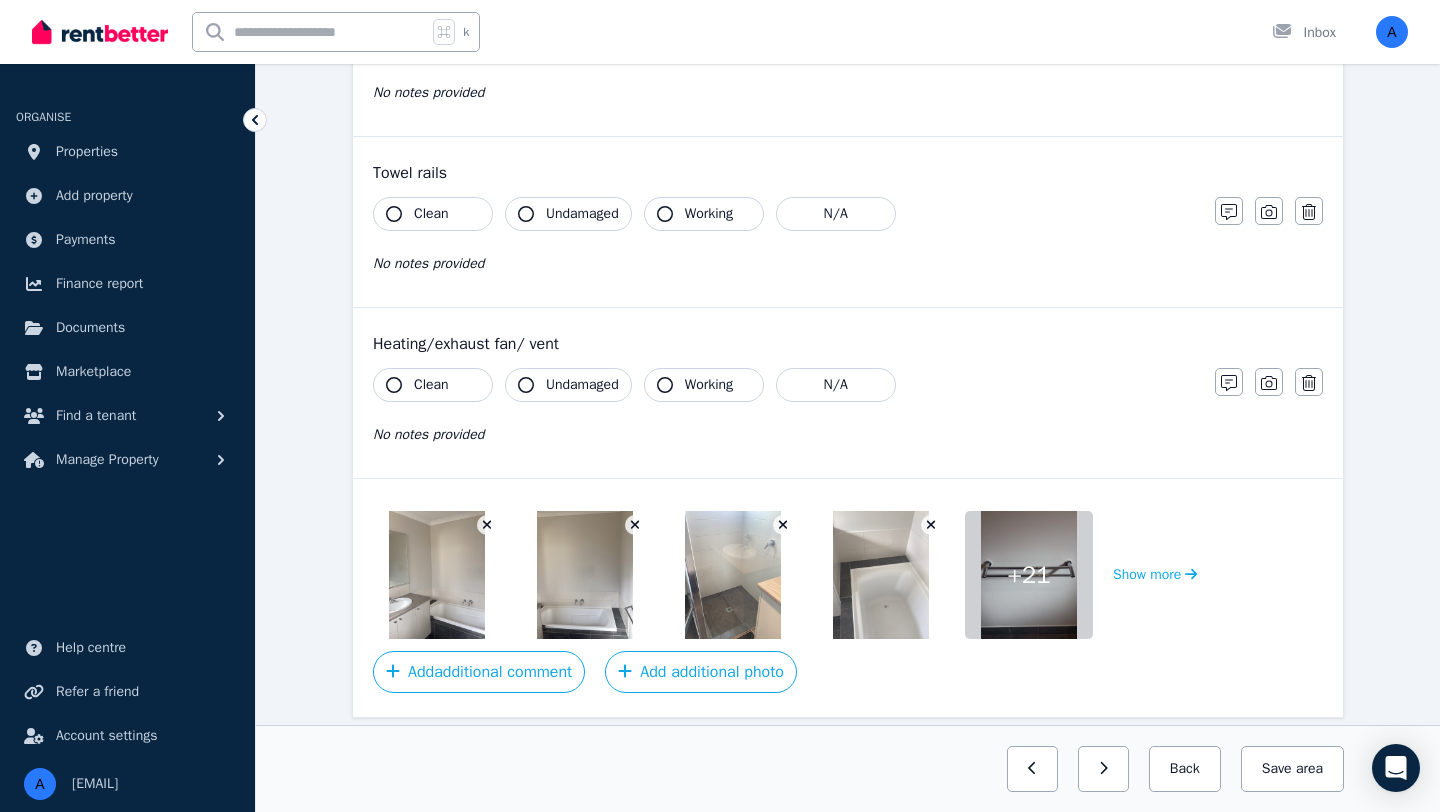 scroll, scrollTop: 2100, scrollLeft: 0, axis: vertical 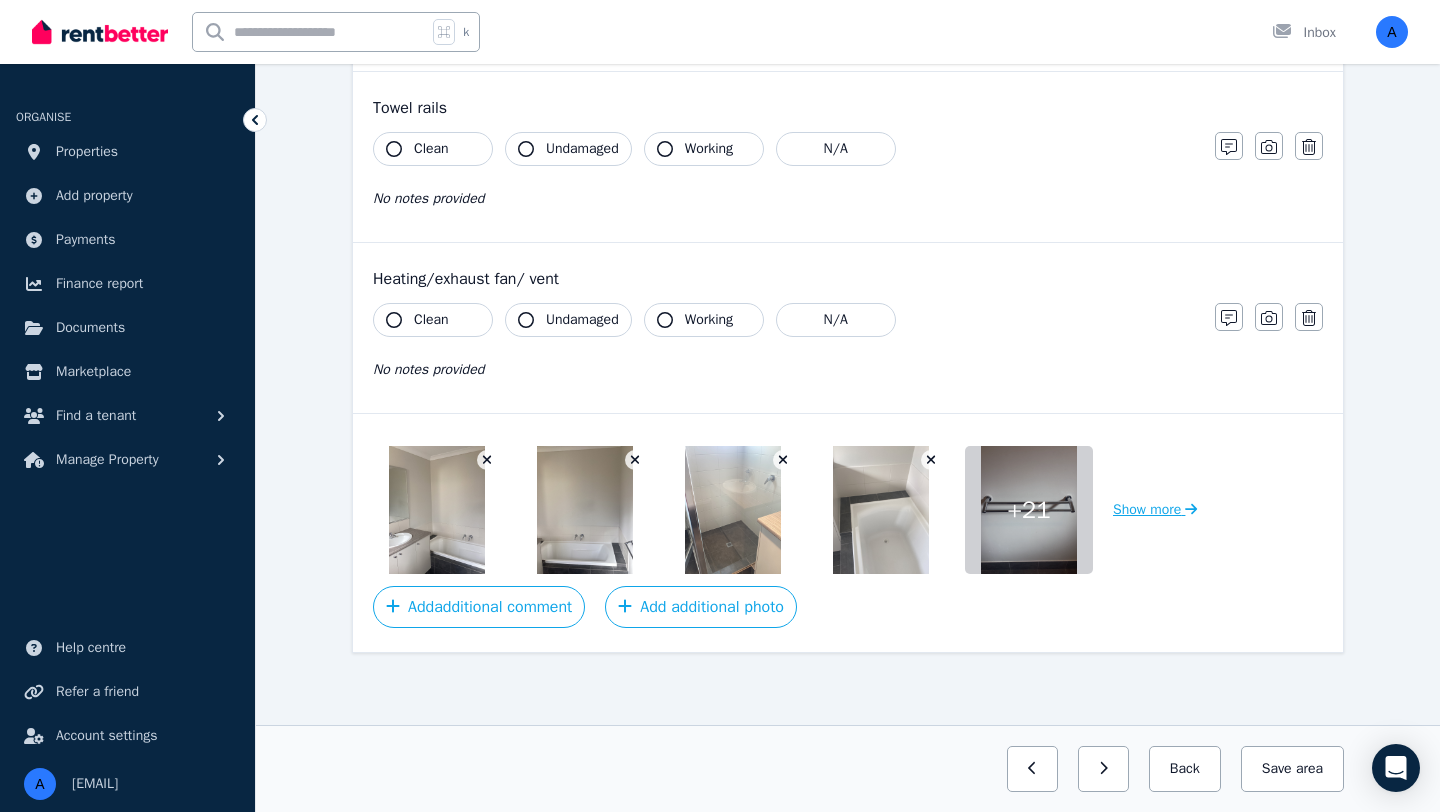 click on "Show more" at bounding box center (1155, 510) 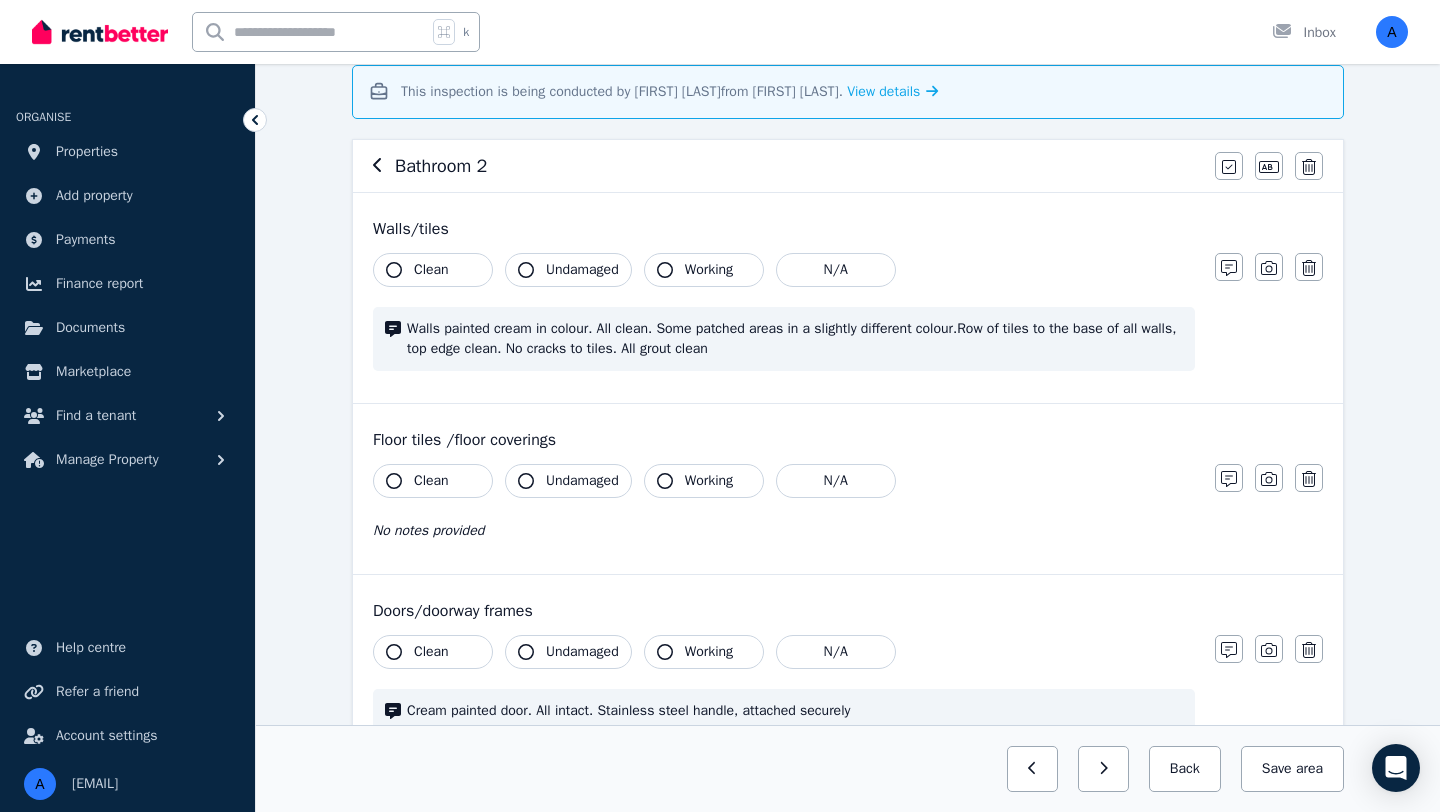 scroll, scrollTop: 0, scrollLeft: 0, axis: both 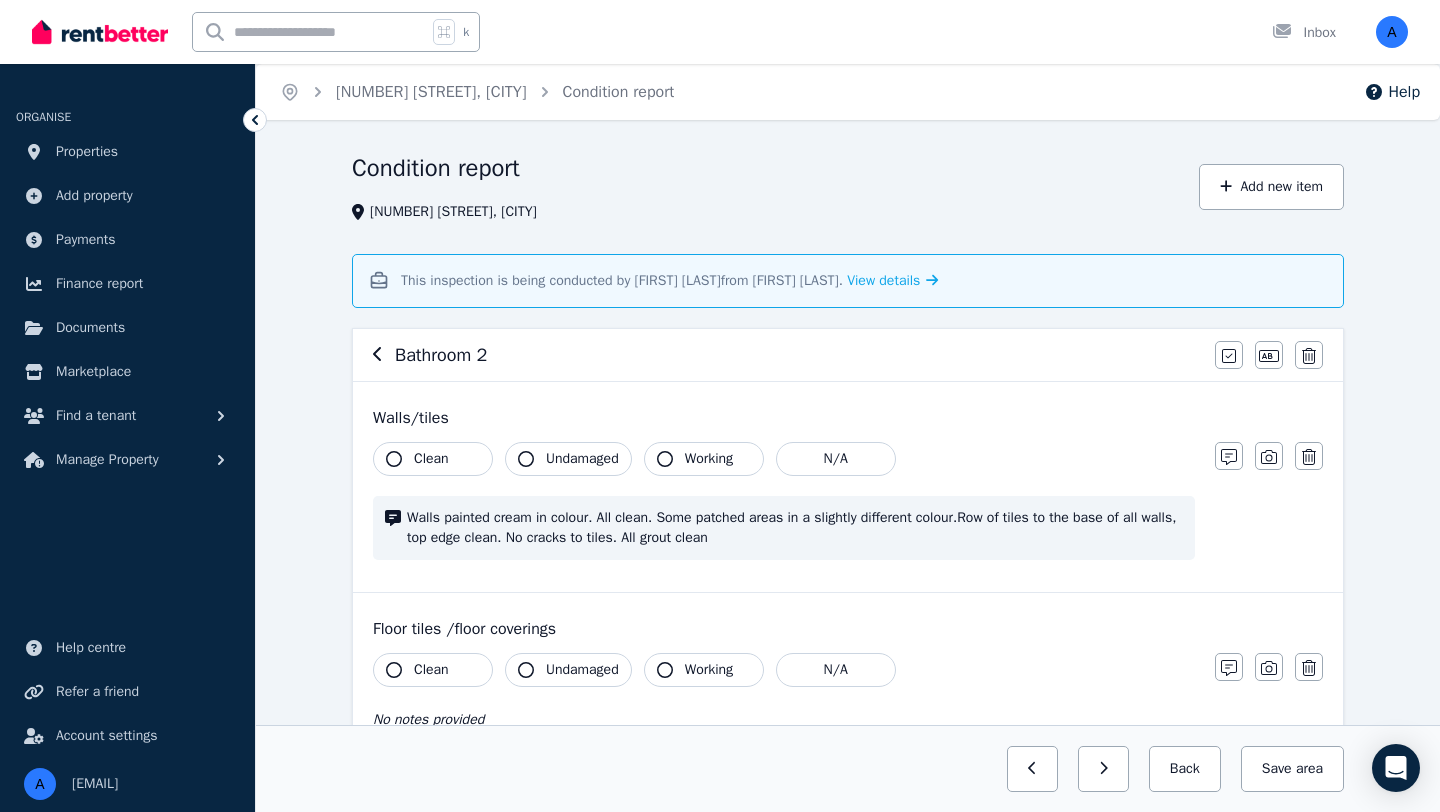 click on "Bathroom 2 Mark all items as good Edit name Delete" at bounding box center (848, 355) 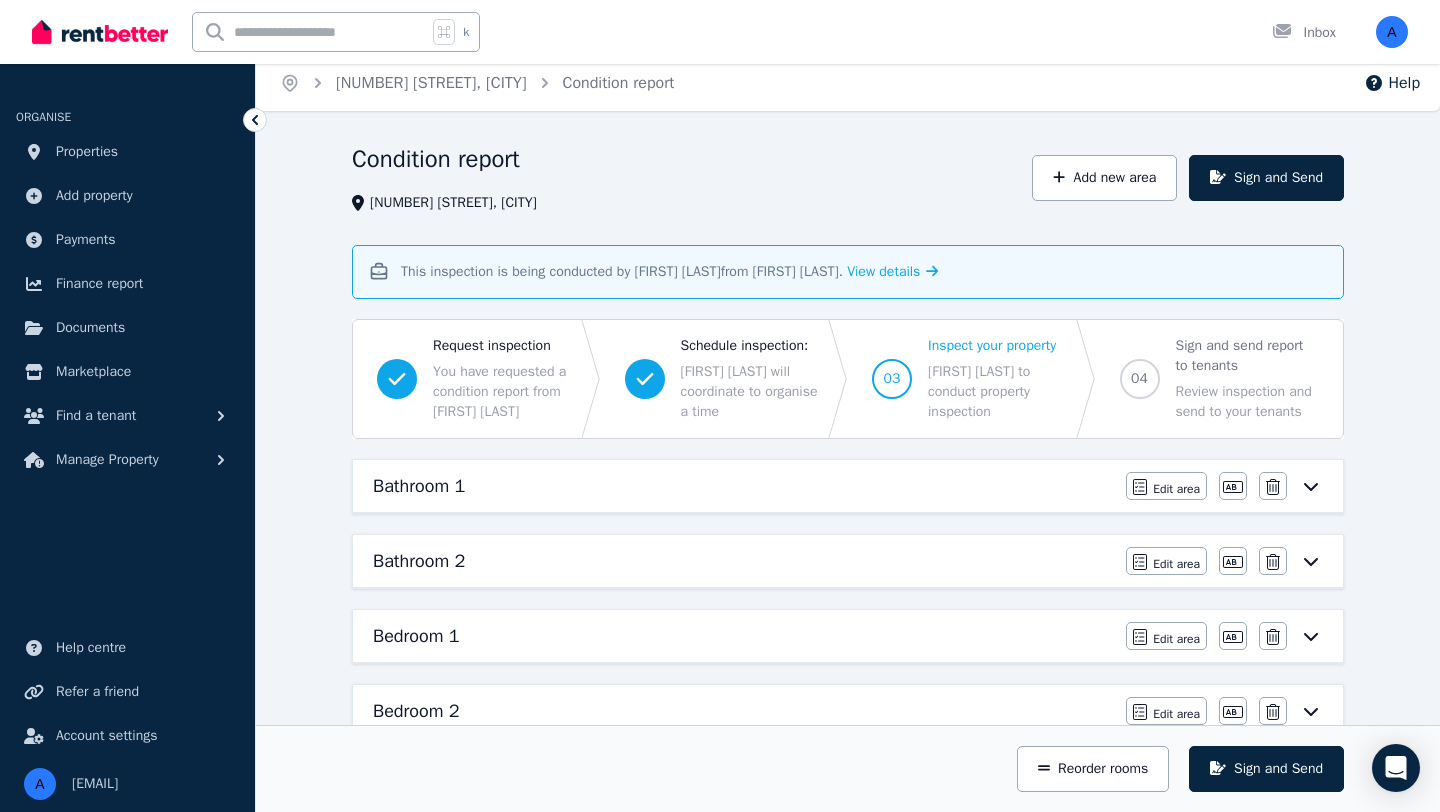 scroll, scrollTop: 15, scrollLeft: 0, axis: vertical 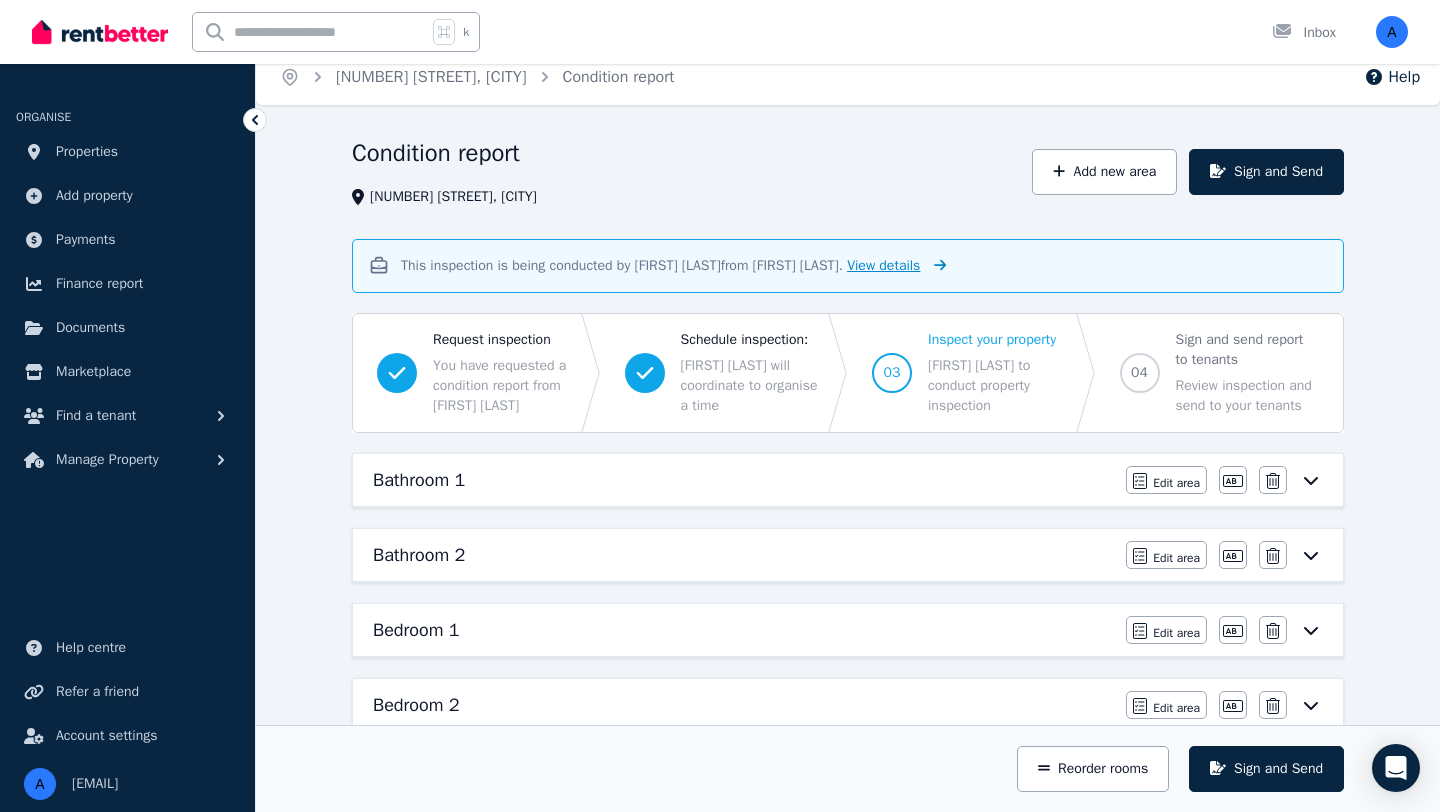 click on "View details" at bounding box center (883, 265) 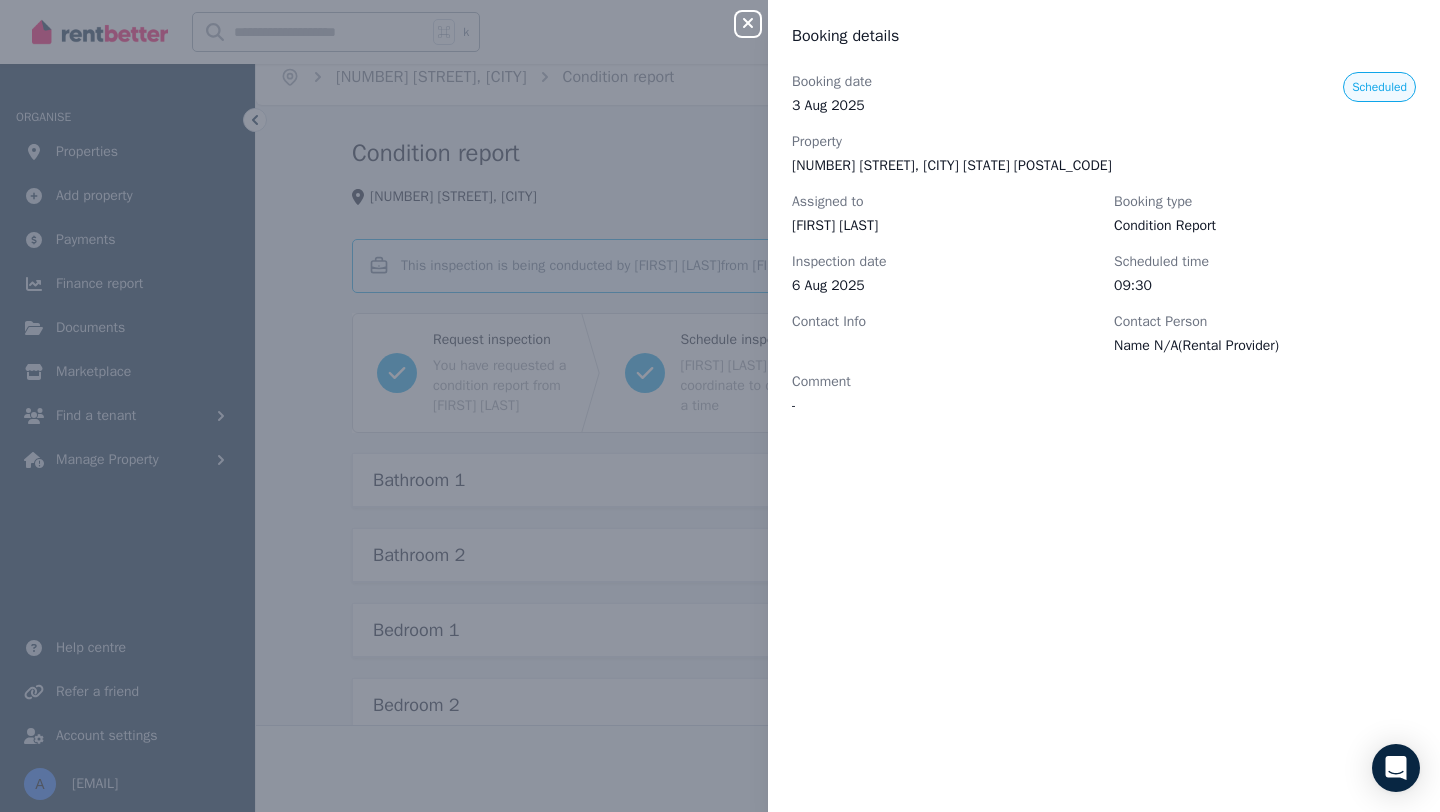 click on "Close panel Booking details Booking date [DATE] Property [NUMBER] [STREET], [CITY] [STATE] [POSTAL_CODE] Assigned to [FIRST] [LAST] Booking type Condition Report Inspection date [DATE] Scheduled time [TIME] Contact Info Contact Person Name N/A(Rental Provider) Comment - Scheduled" at bounding box center (720, 406) 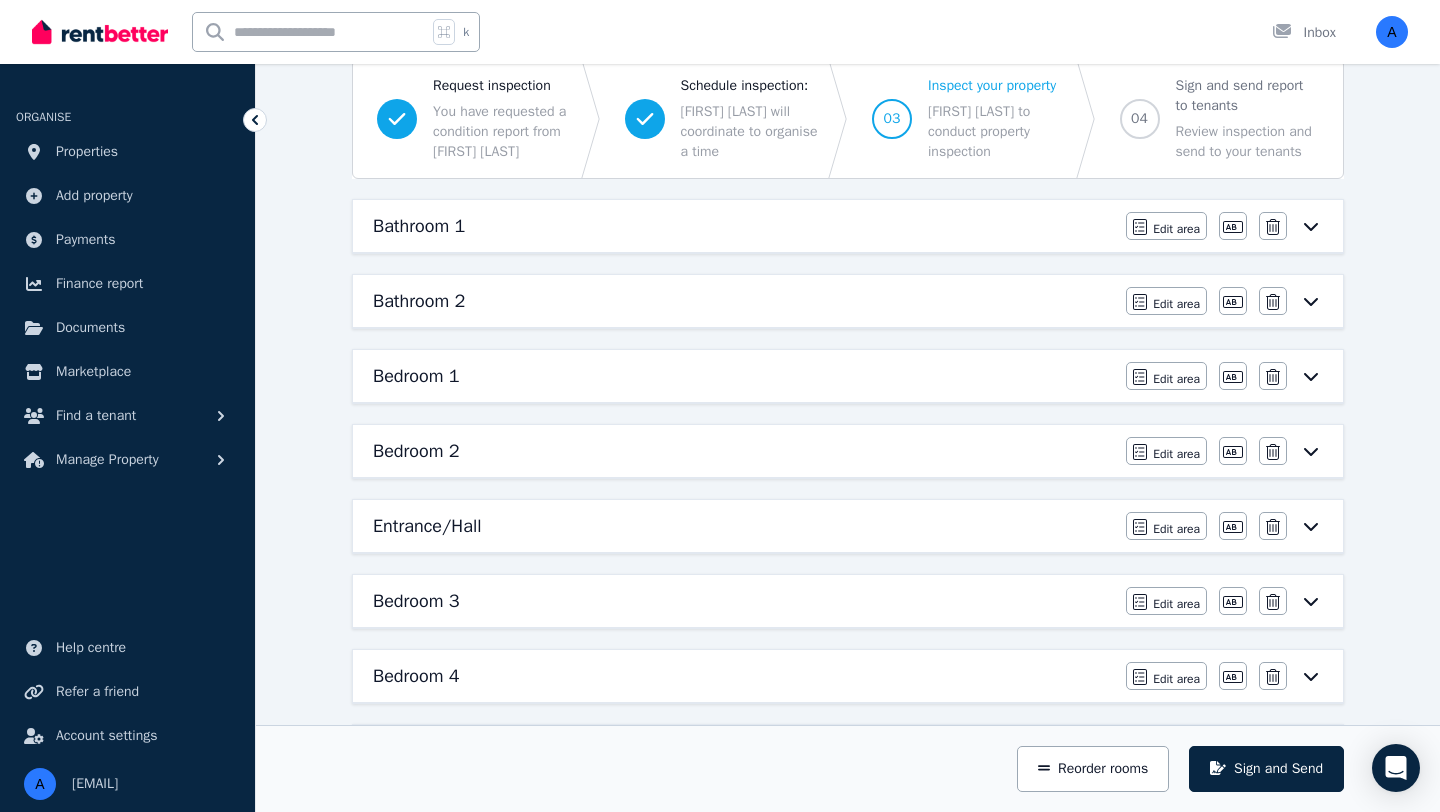 scroll, scrollTop: 274, scrollLeft: 0, axis: vertical 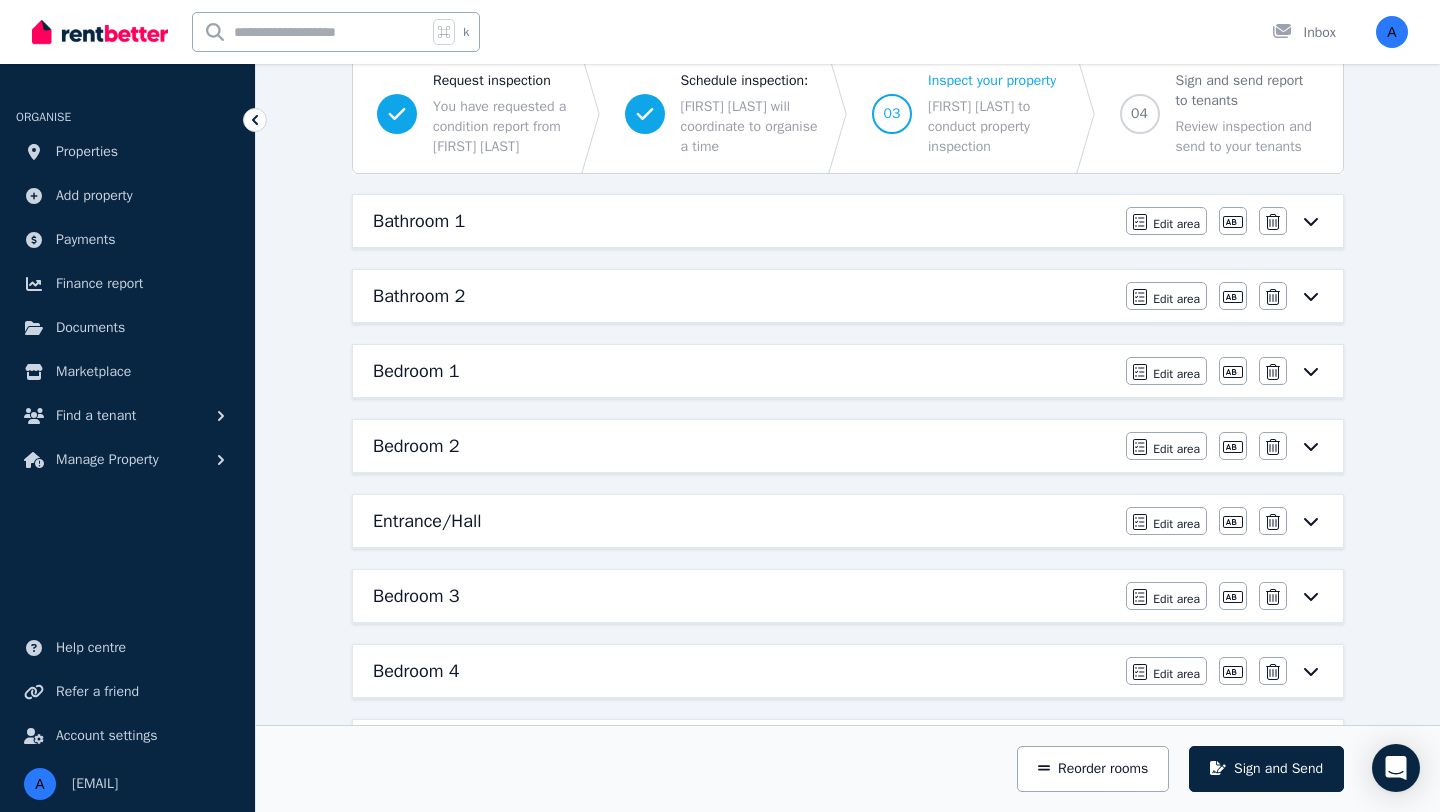 click on "Bedroom 1" at bounding box center [743, 371] 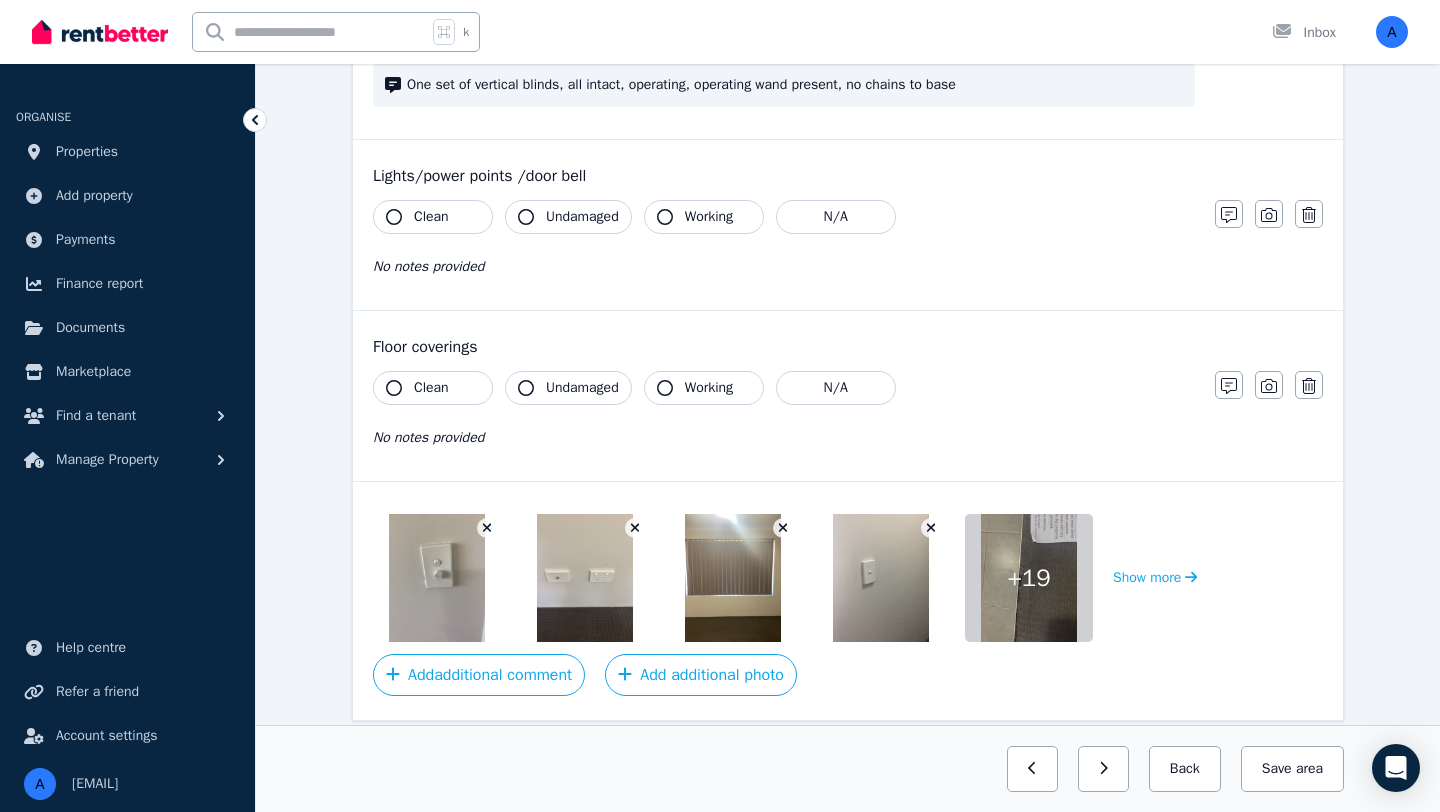 scroll, scrollTop: 1416, scrollLeft: 0, axis: vertical 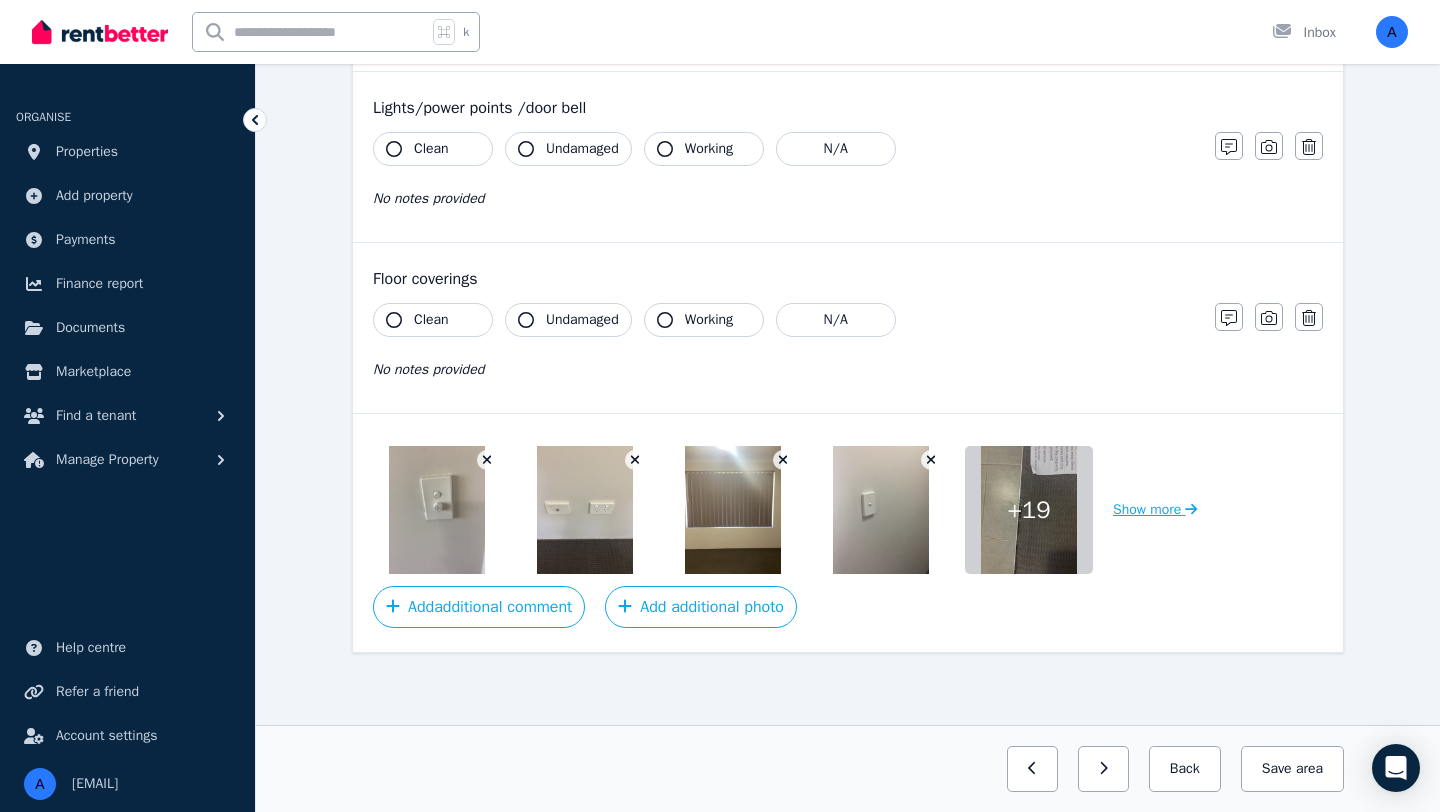 click on "Show more" at bounding box center (1155, 510) 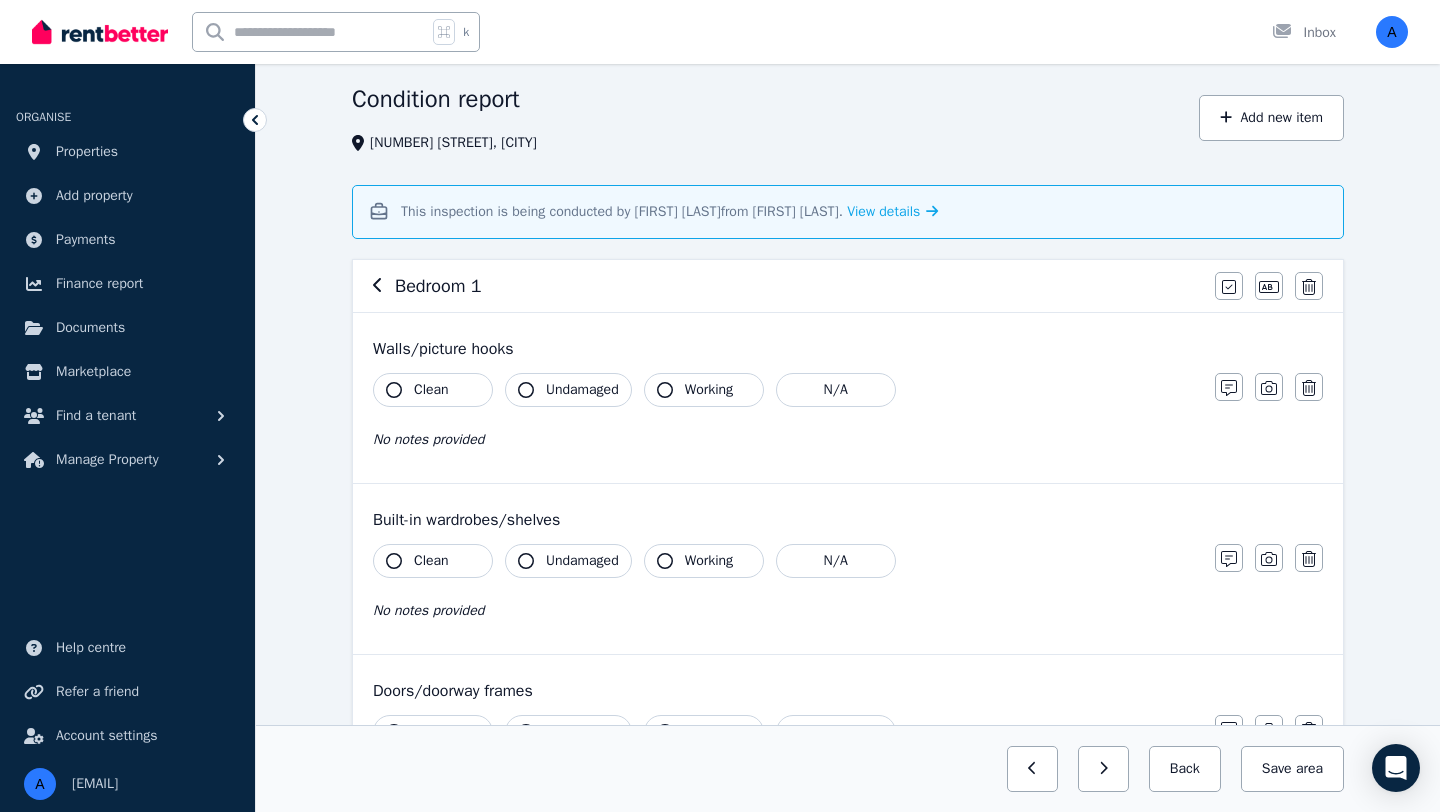 scroll, scrollTop: 0, scrollLeft: 0, axis: both 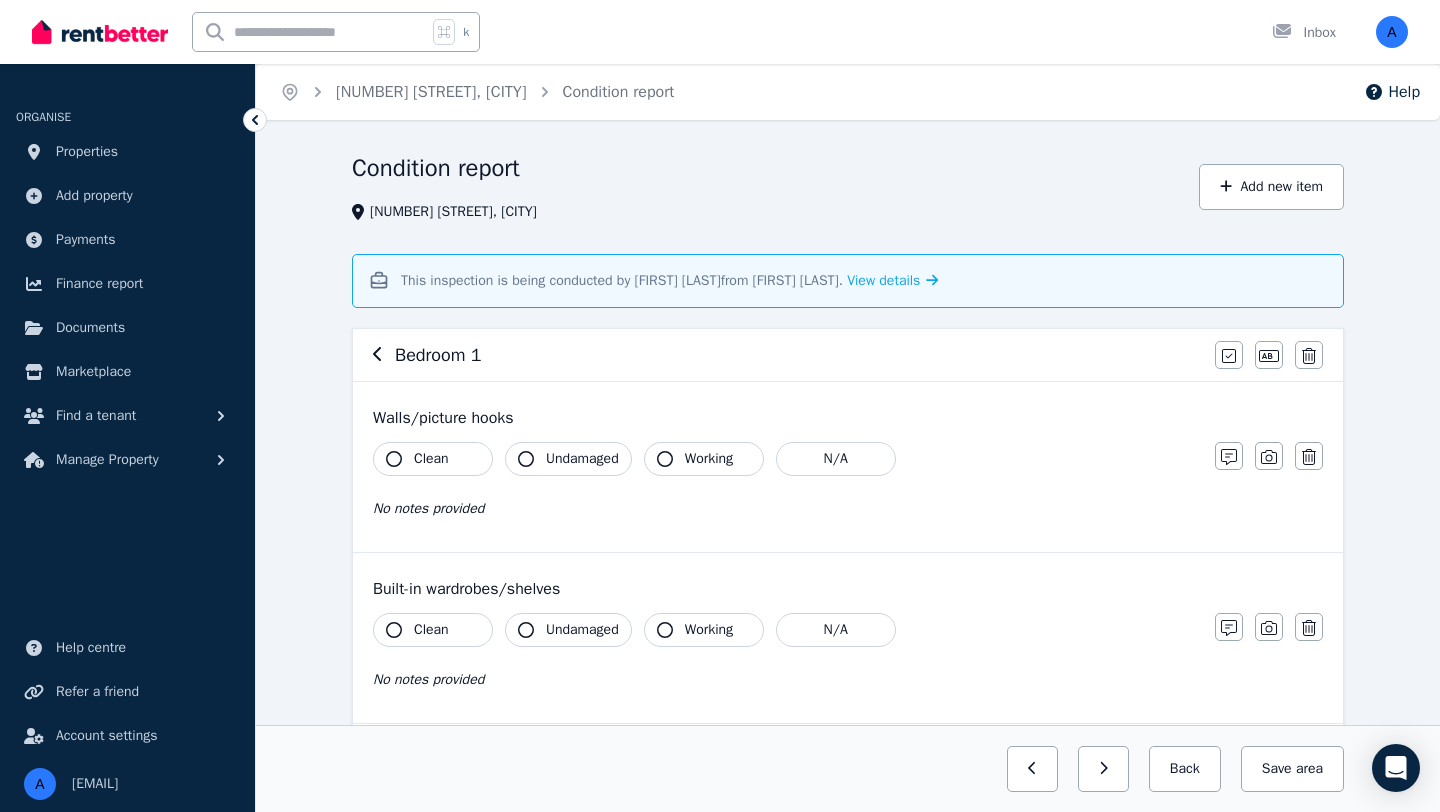 click 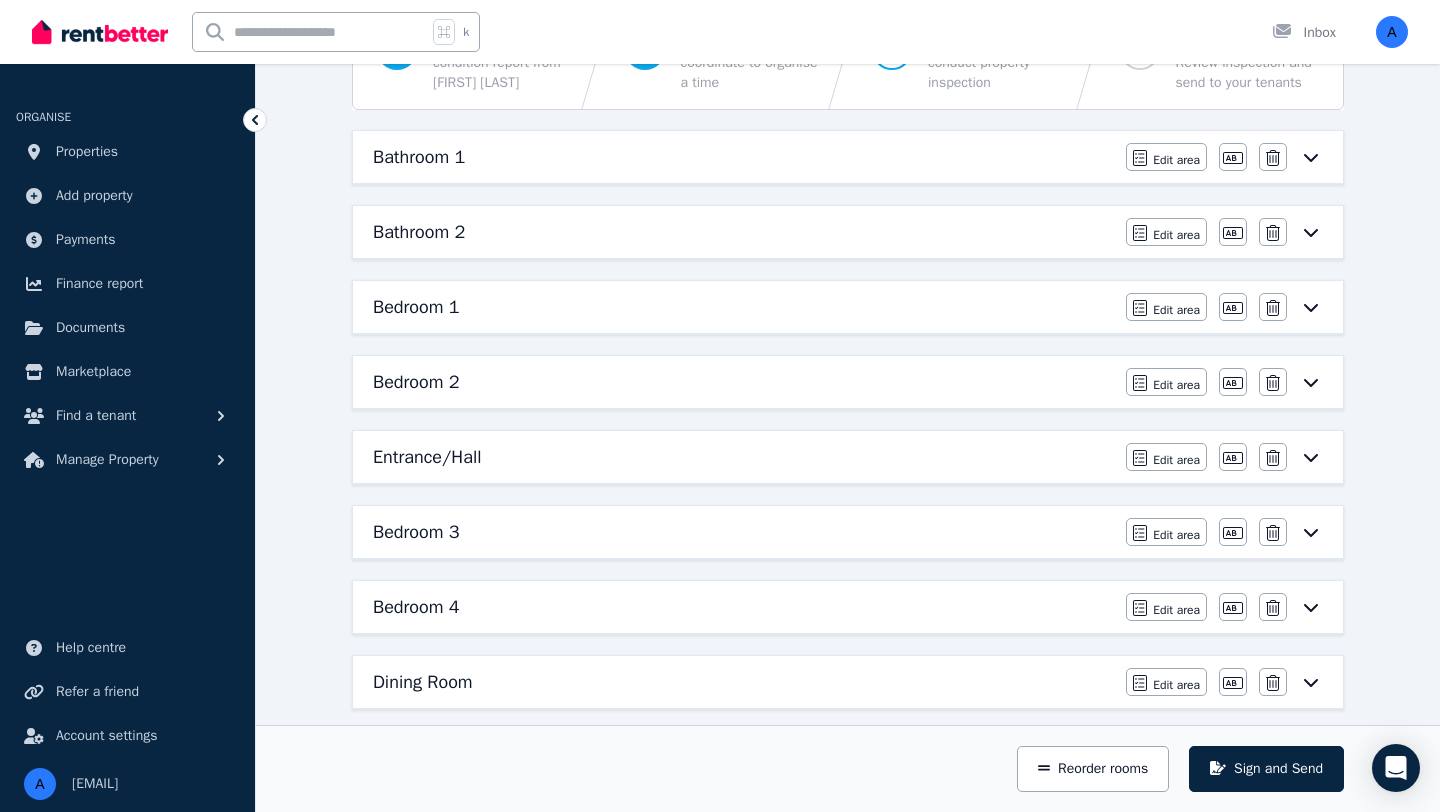 scroll, scrollTop: 344, scrollLeft: 0, axis: vertical 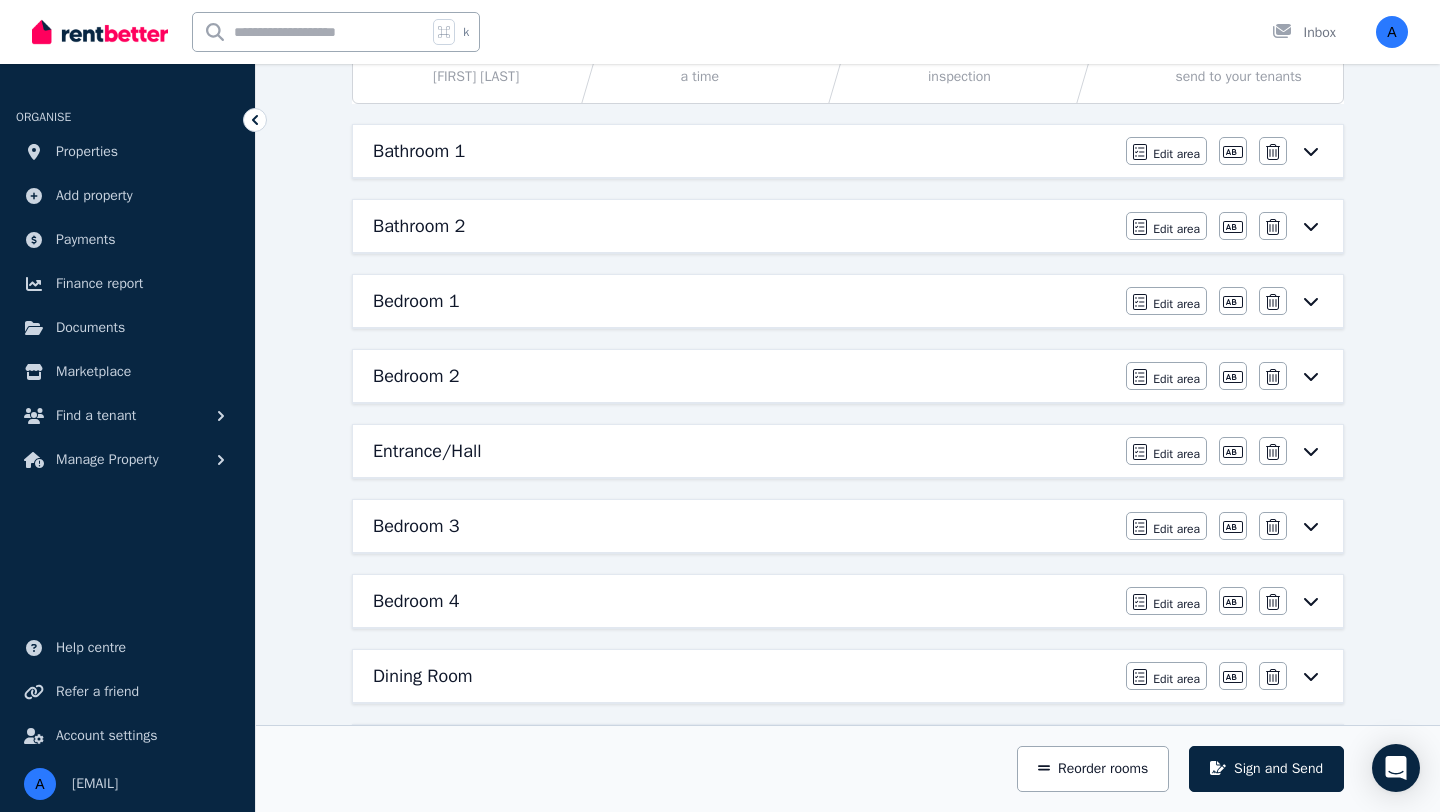 click on "Entrance/Hall" at bounding box center [743, 451] 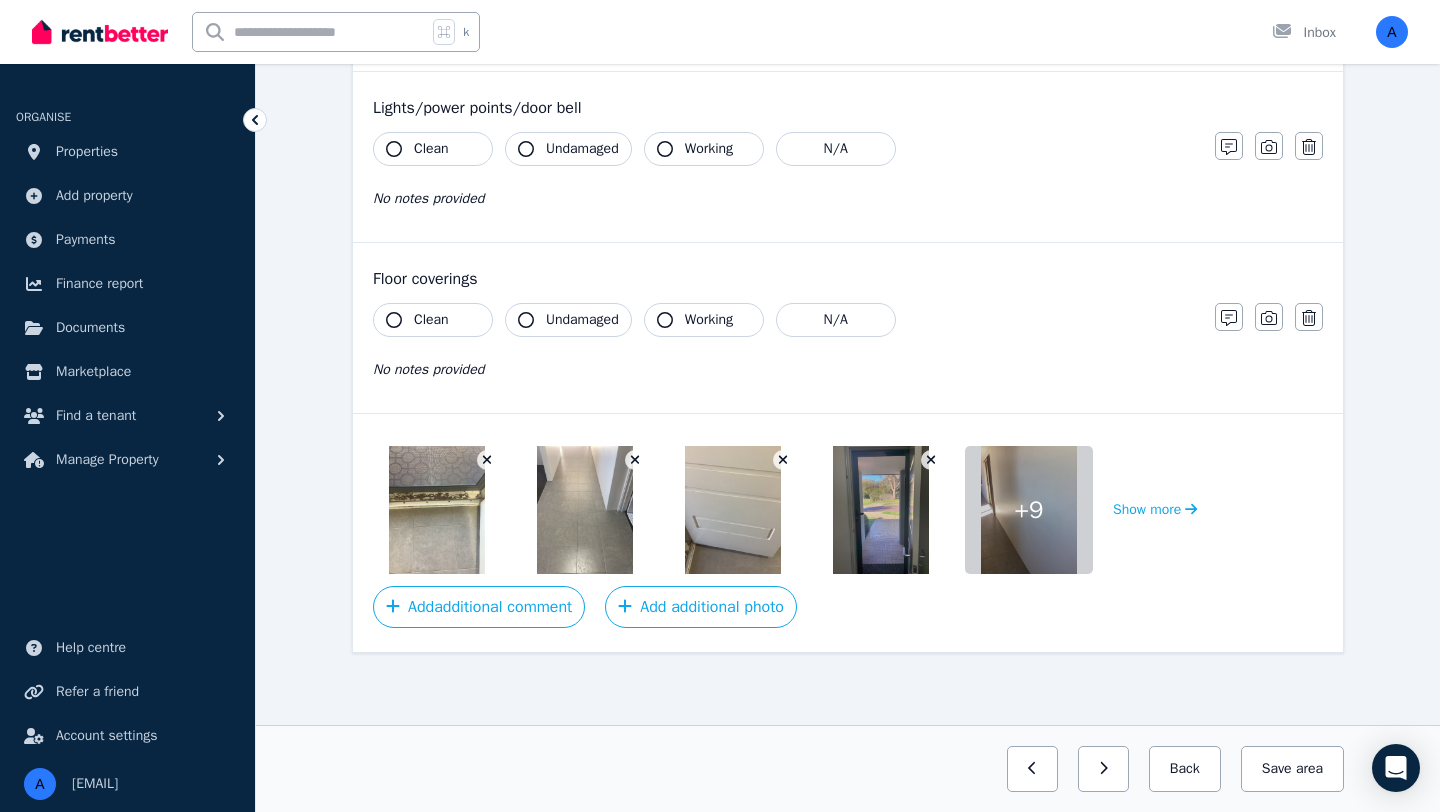 scroll, scrollTop: 0, scrollLeft: 0, axis: both 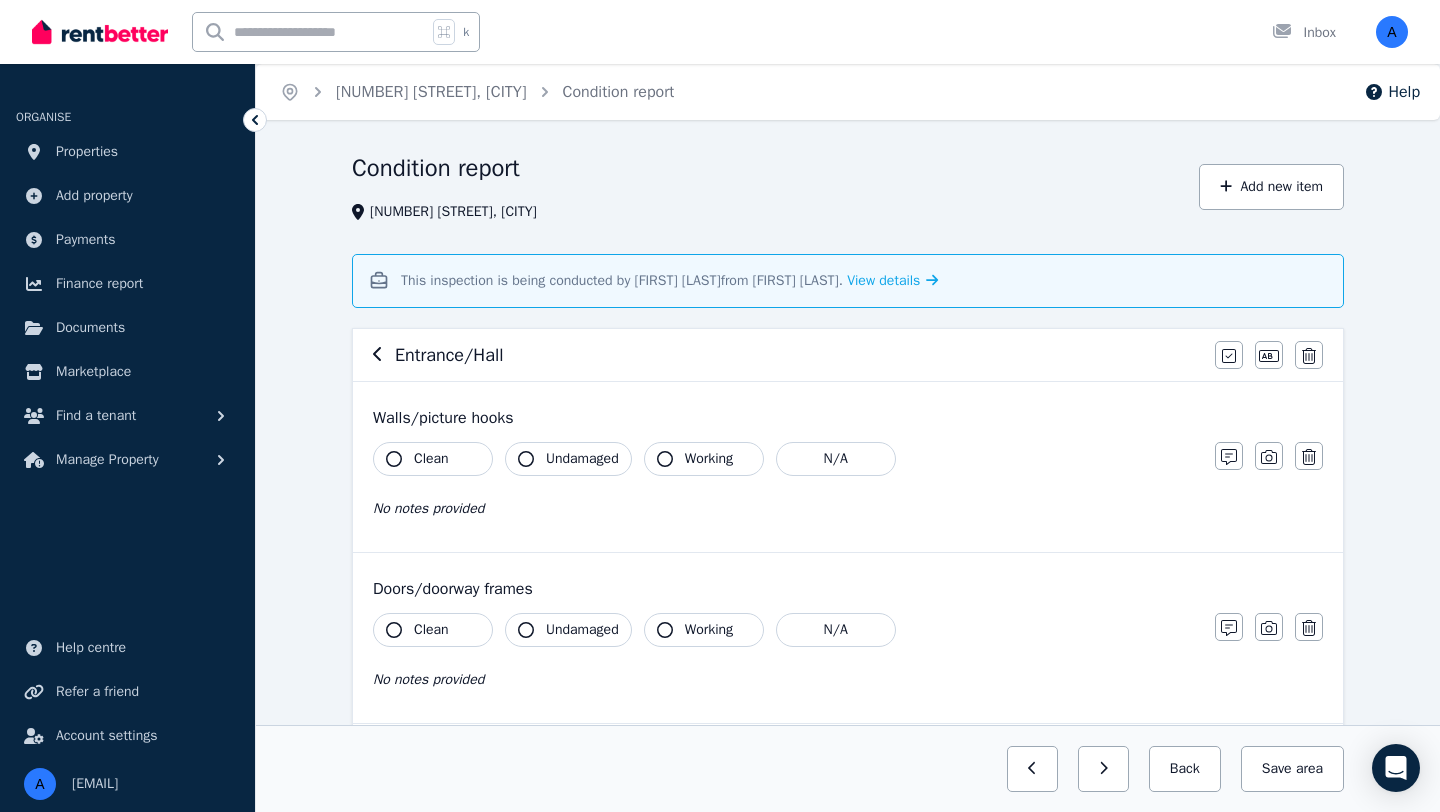 click 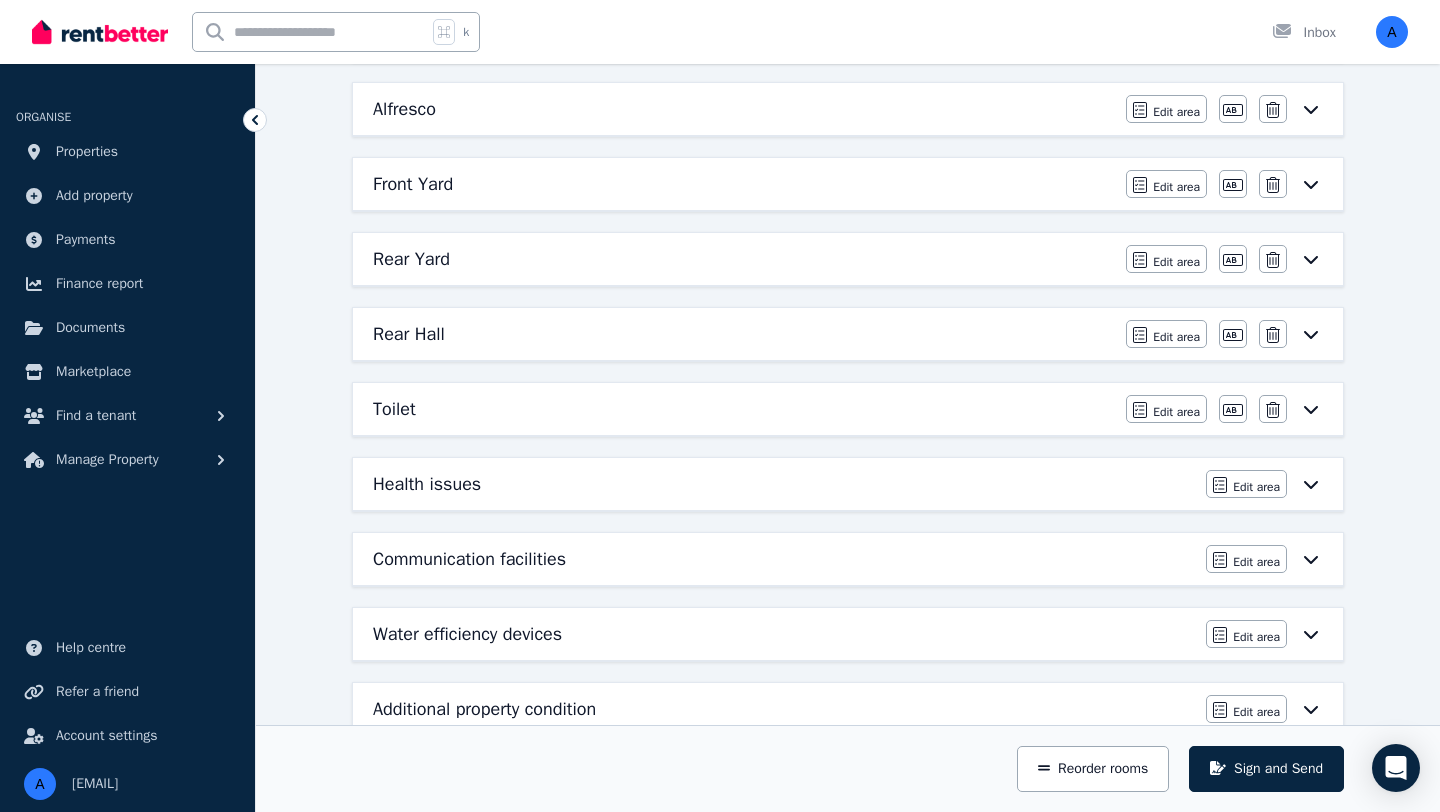 scroll, scrollTop: 1288, scrollLeft: 0, axis: vertical 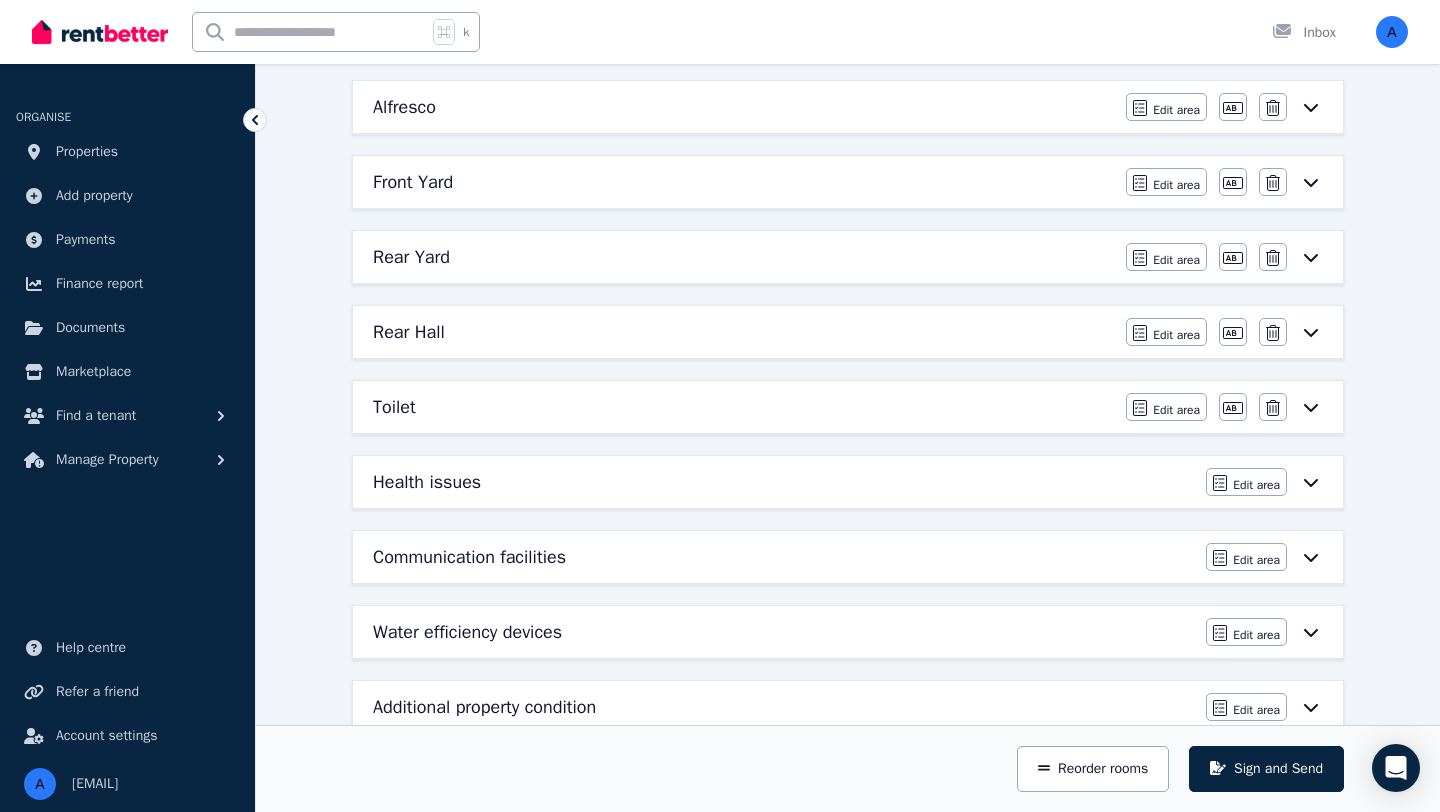 click on "Health issues" at bounding box center (783, 482) 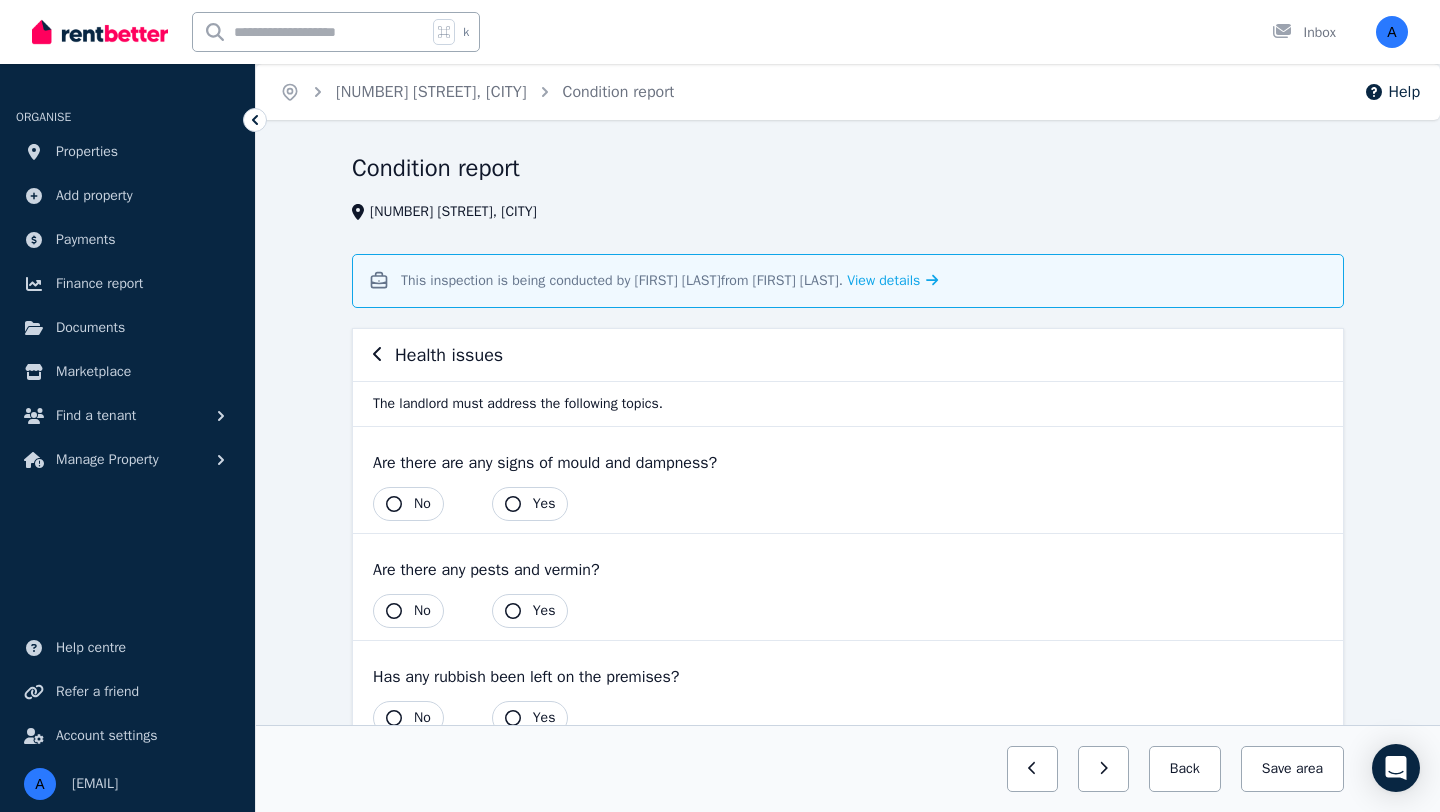 scroll, scrollTop: 95, scrollLeft: 0, axis: vertical 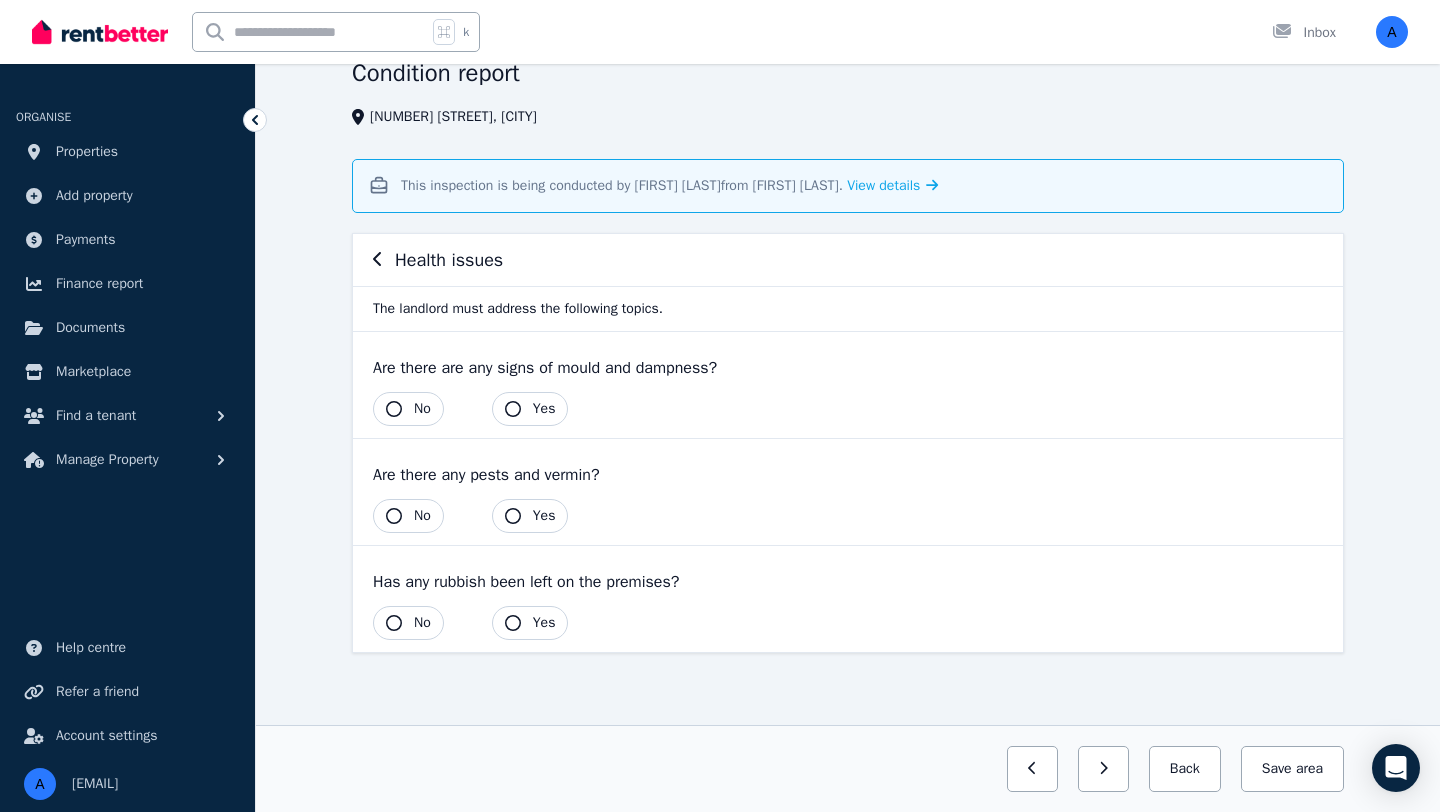 click 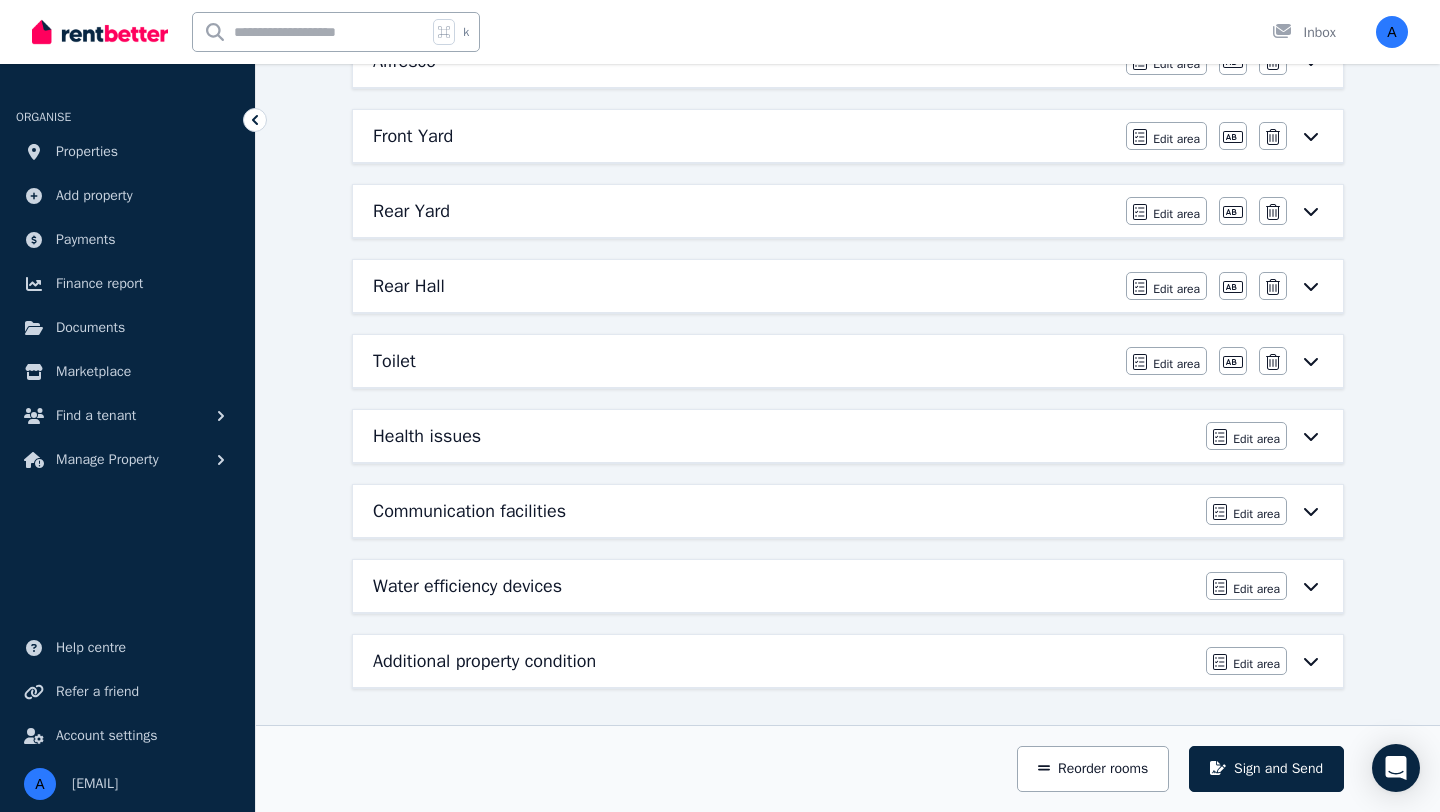 scroll, scrollTop: 1354, scrollLeft: 0, axis: vertical 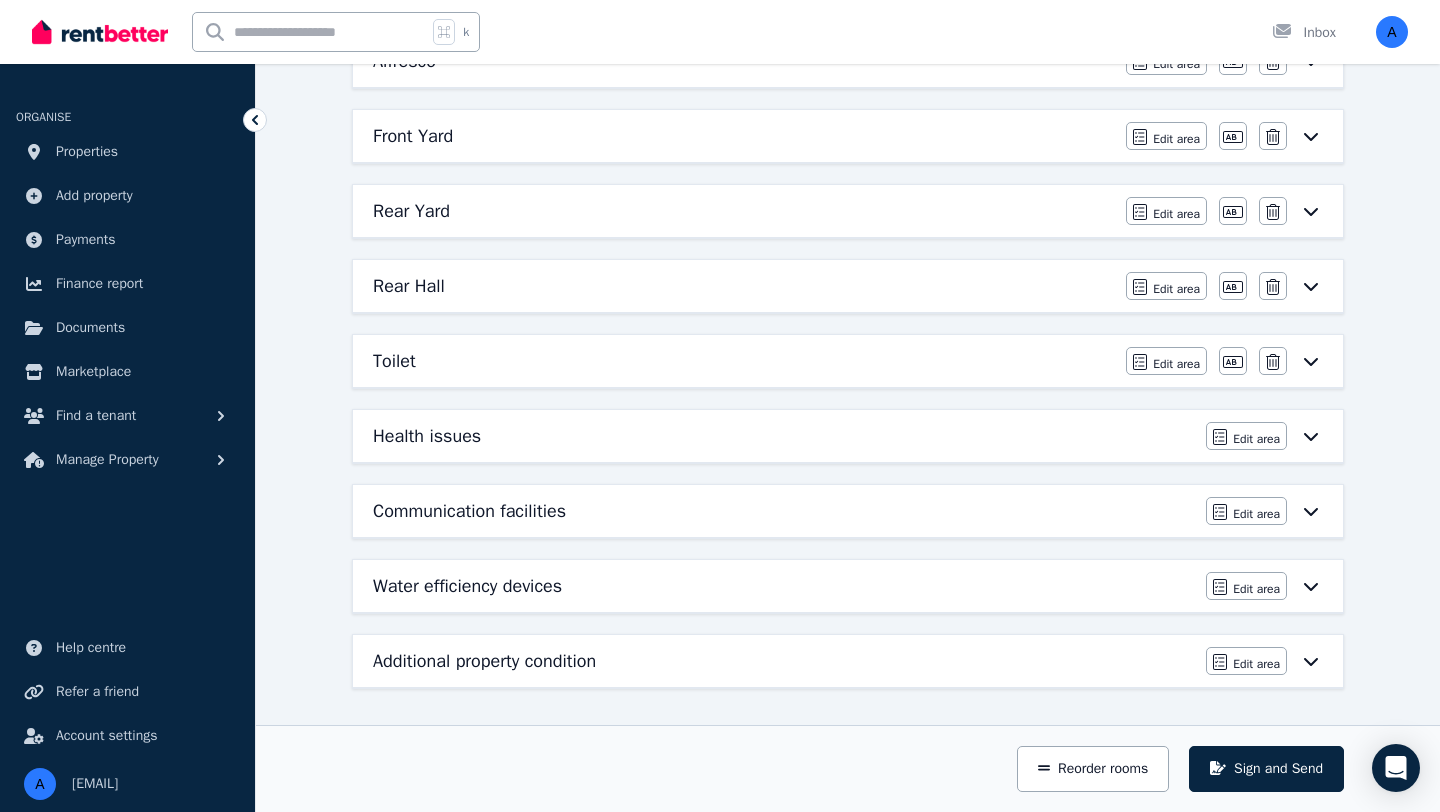 click on "Toilet" at bounding box center (743, 361) 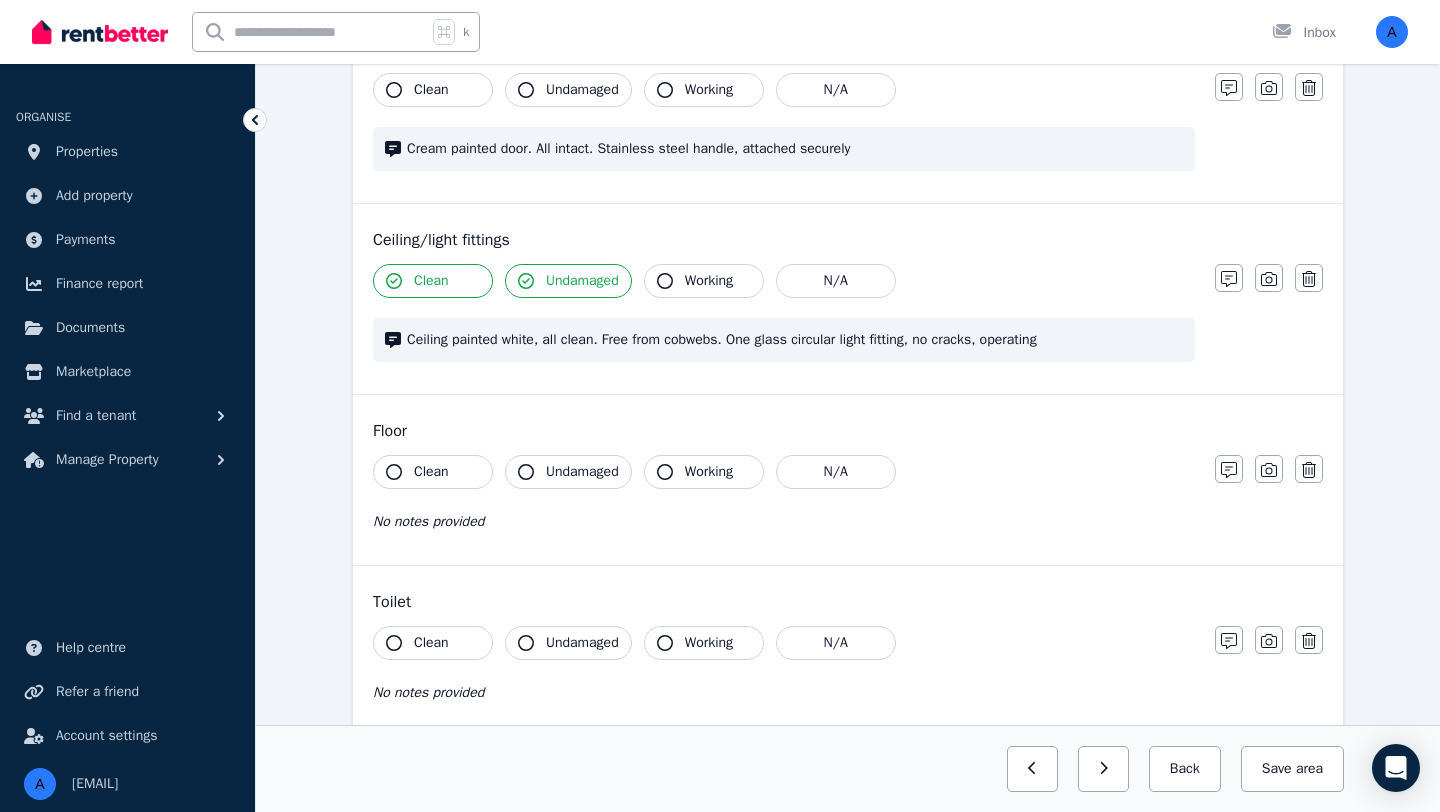 scroll, scrollTop: 0, scrollLeft: 0, axis: both 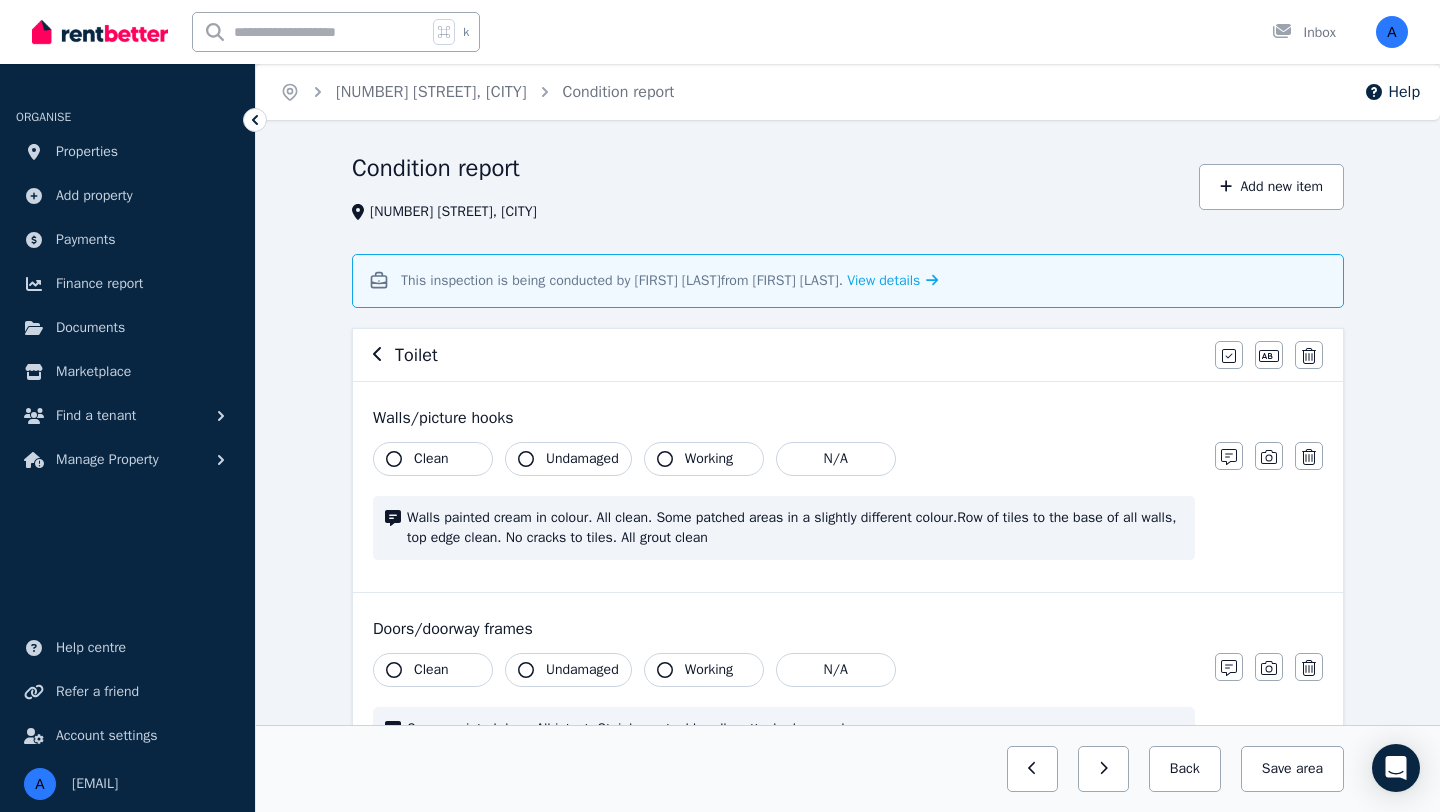 click 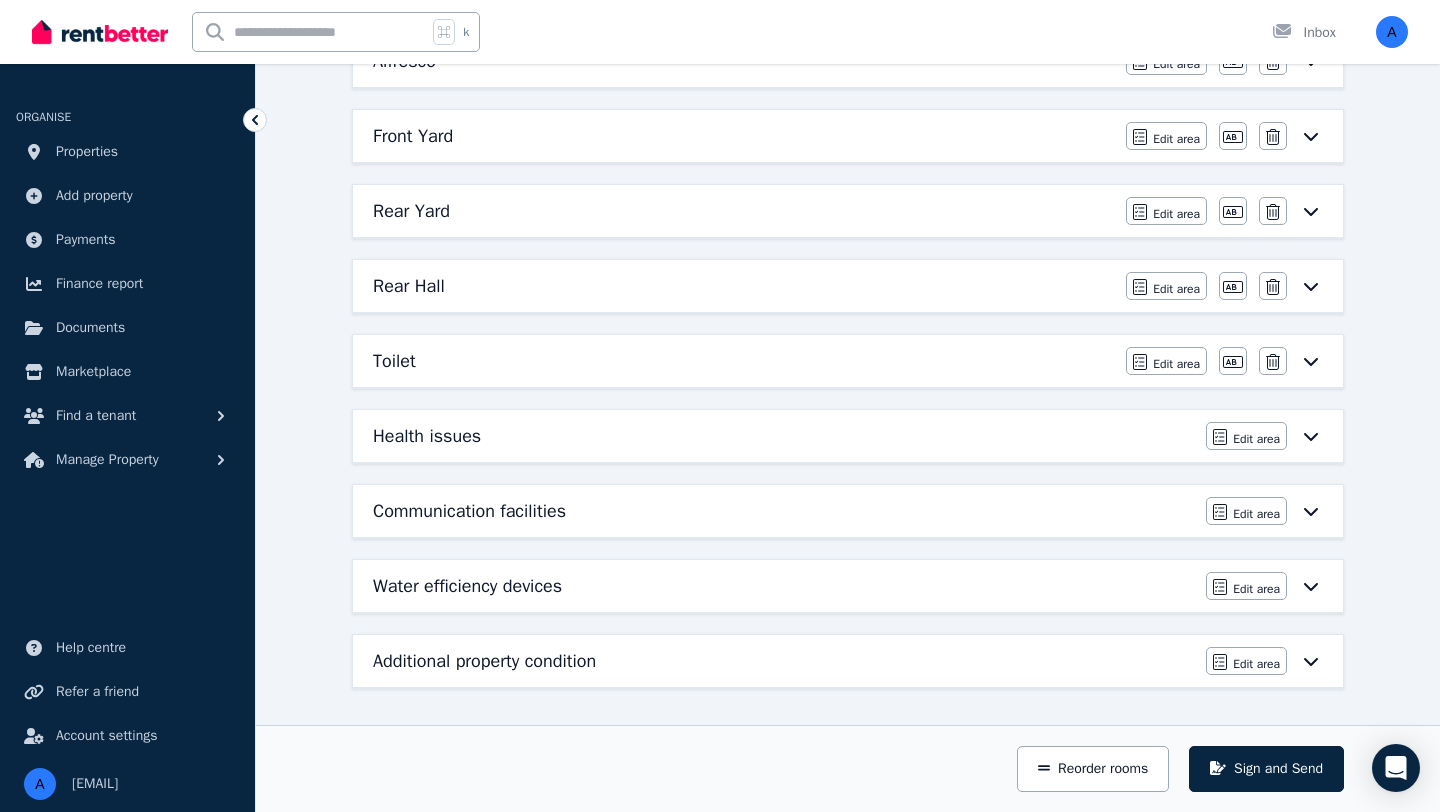 scroll, scrollTop: 1354, scrollLeft: 0, axis: vertical 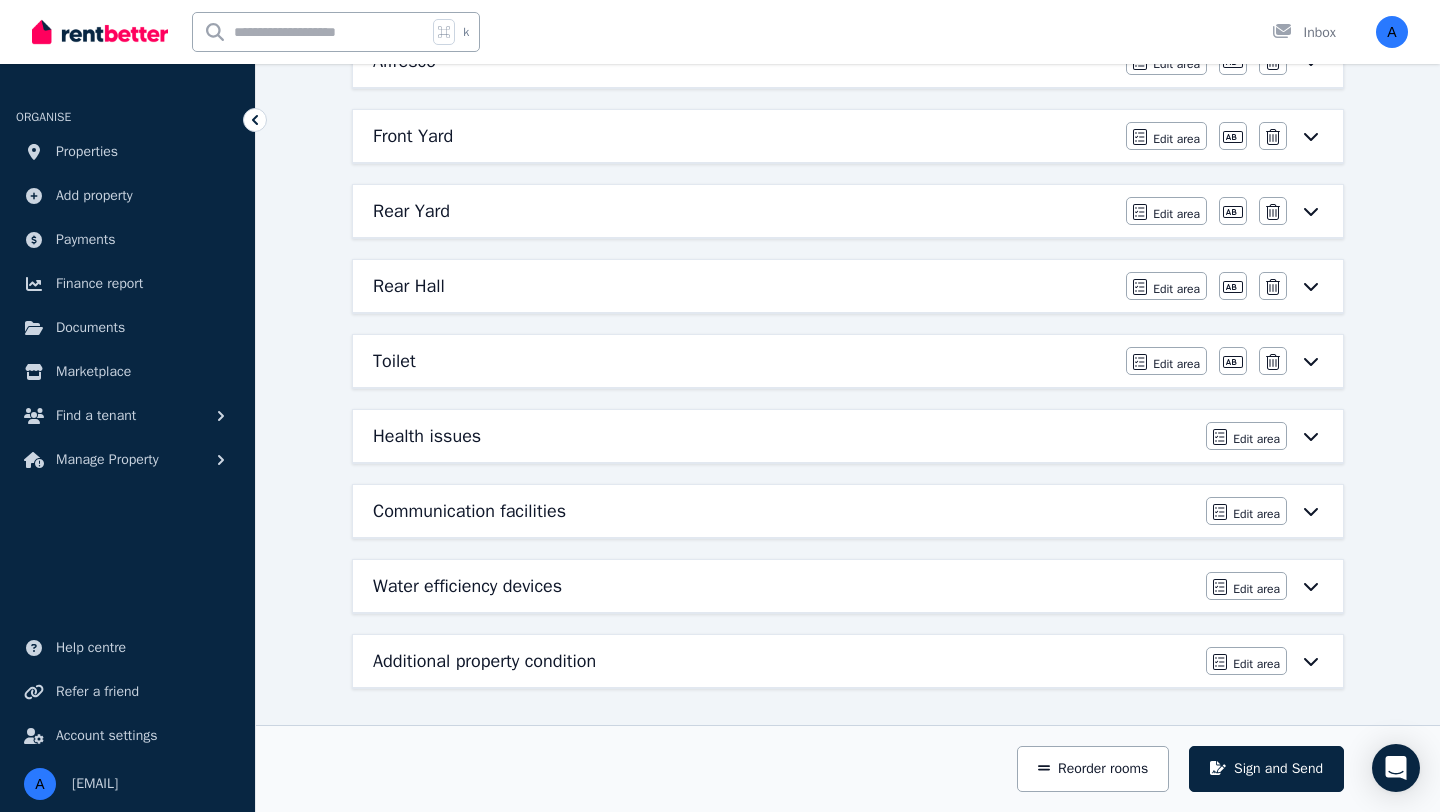 click on "Communication facilities" at bounding box center [469, 511] 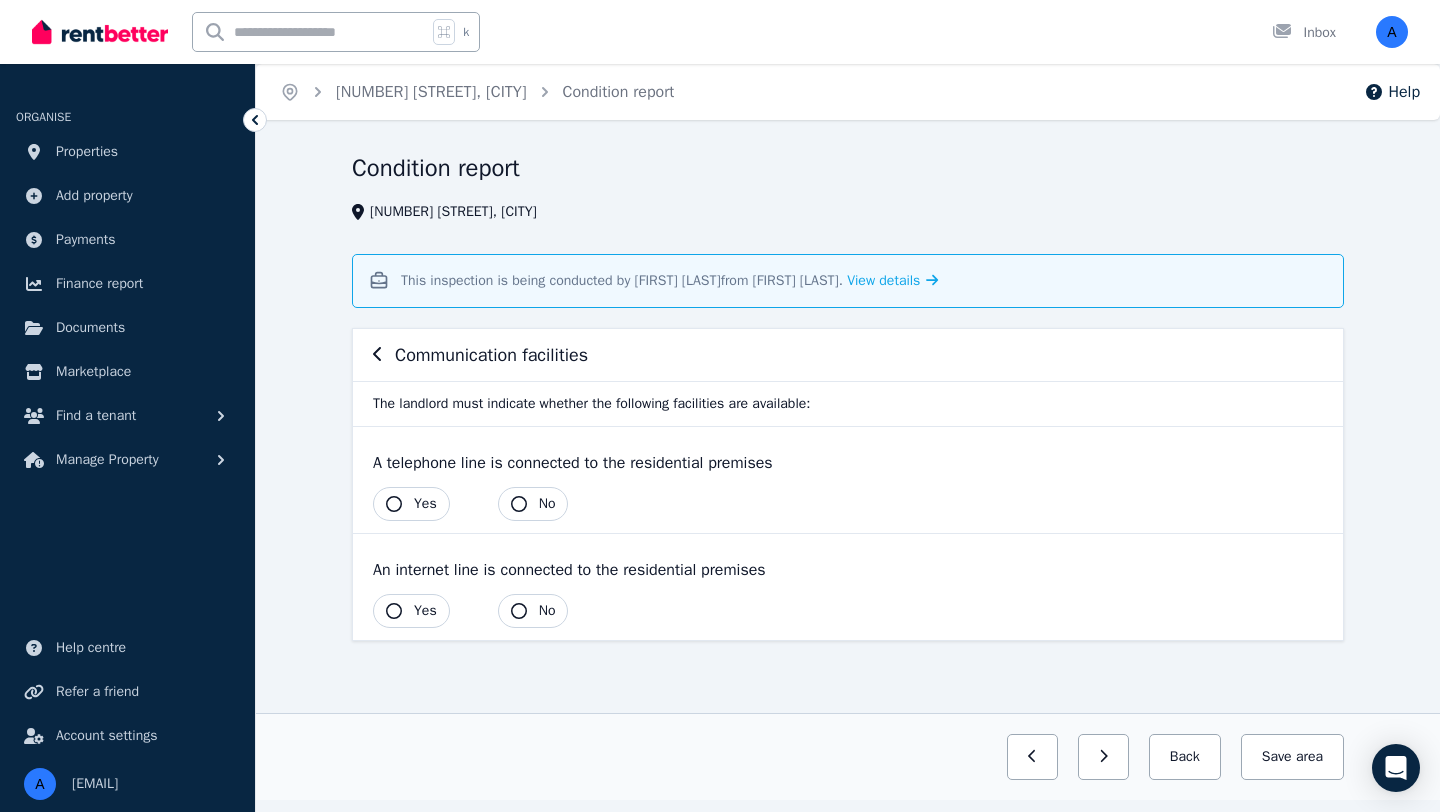 scroll, scrollTop: 0, scrollLeft: 0, axis: both 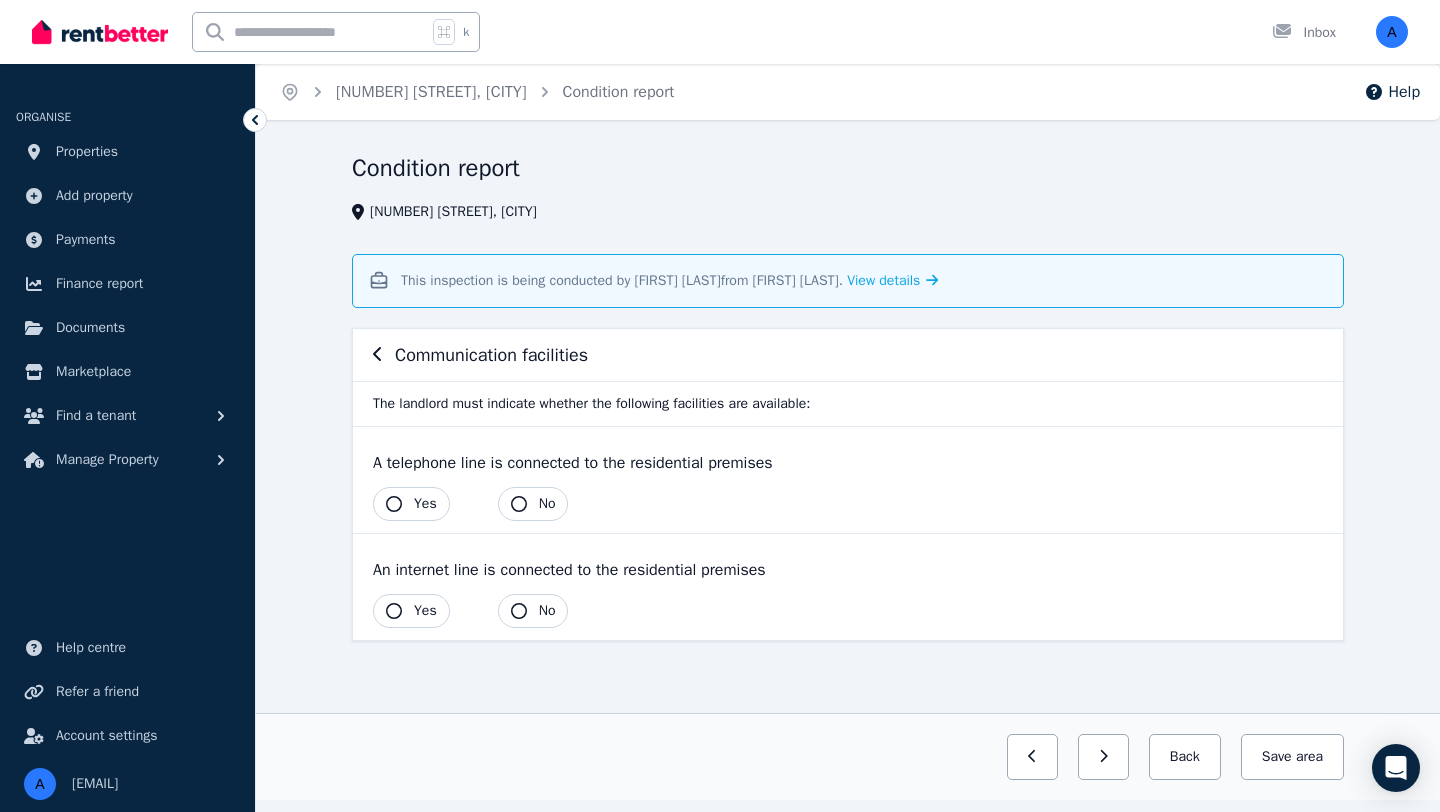 click 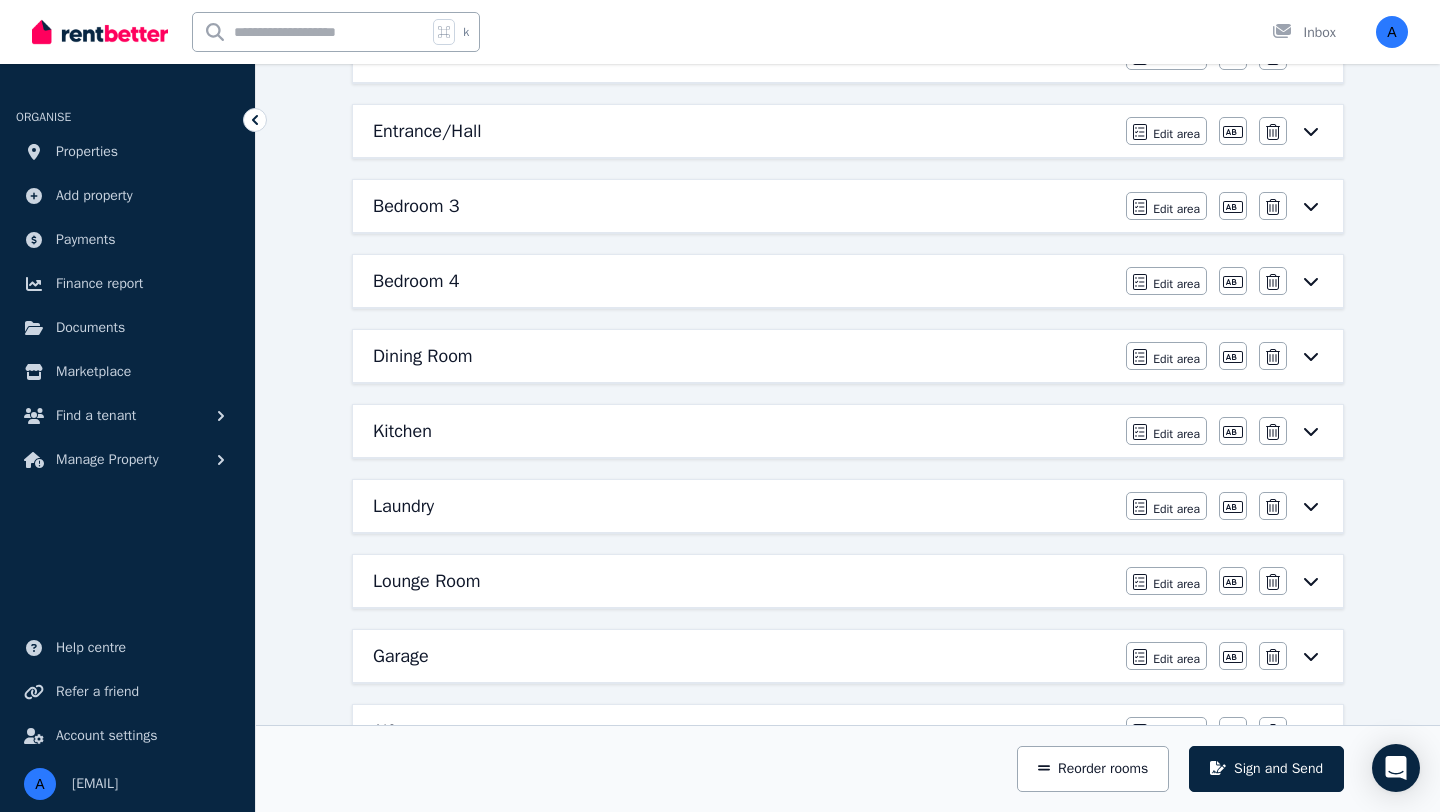 scroll, scrollTop: 1354, scrollLeft: 0, axis: vertical 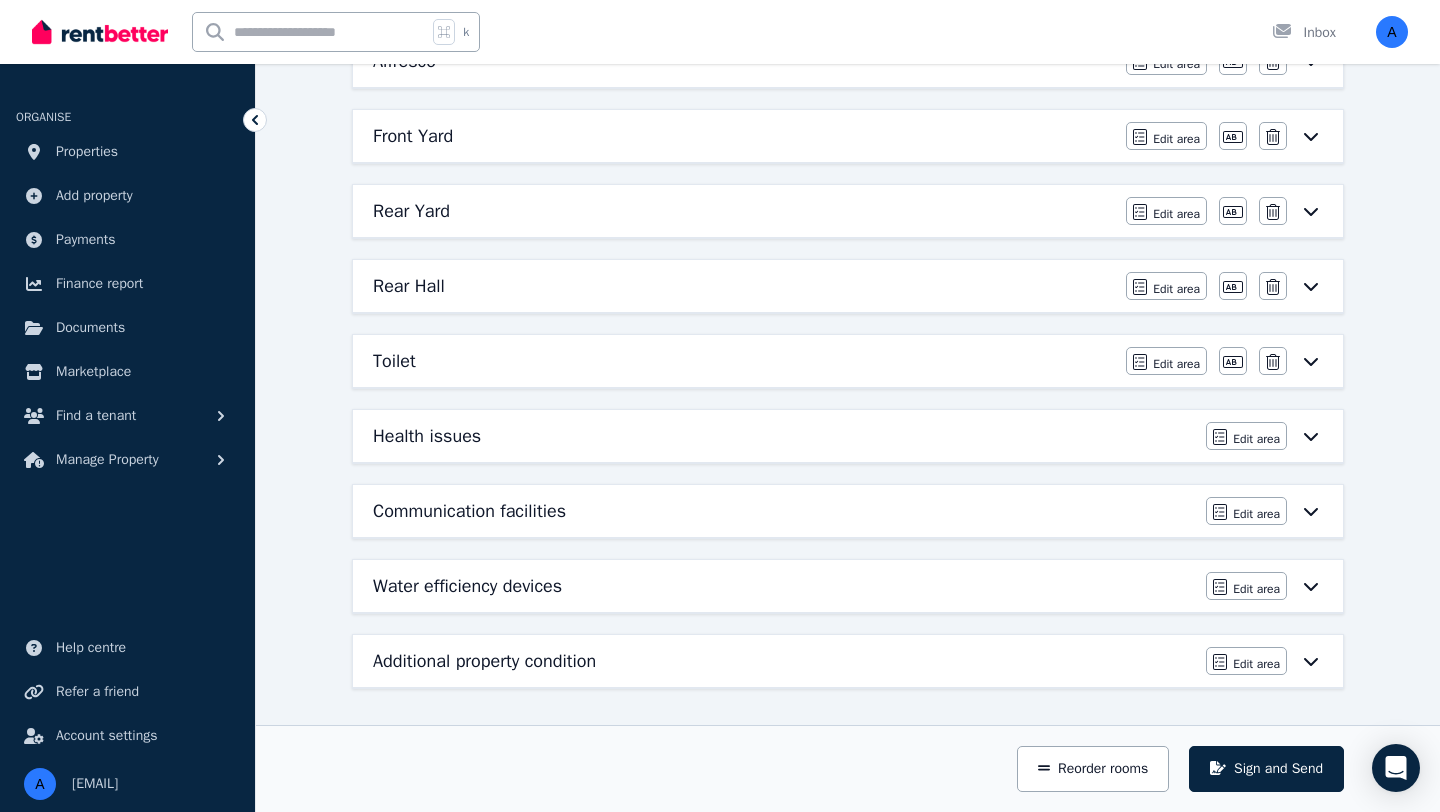 click on "Additional property condition" at bounding box center [484, 661] 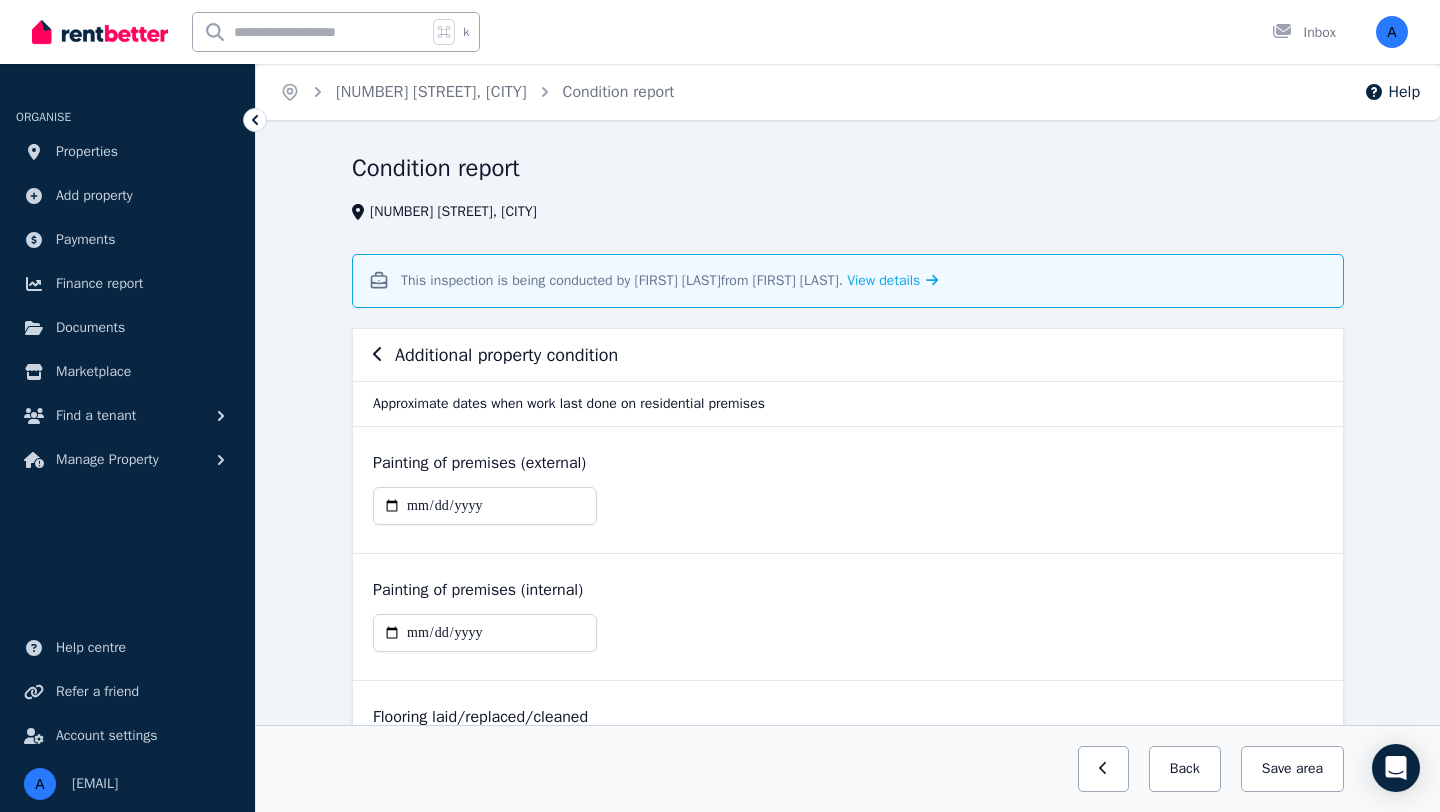 scroll, scrollTop: 155, scrollLeft: 0, axis: vertical 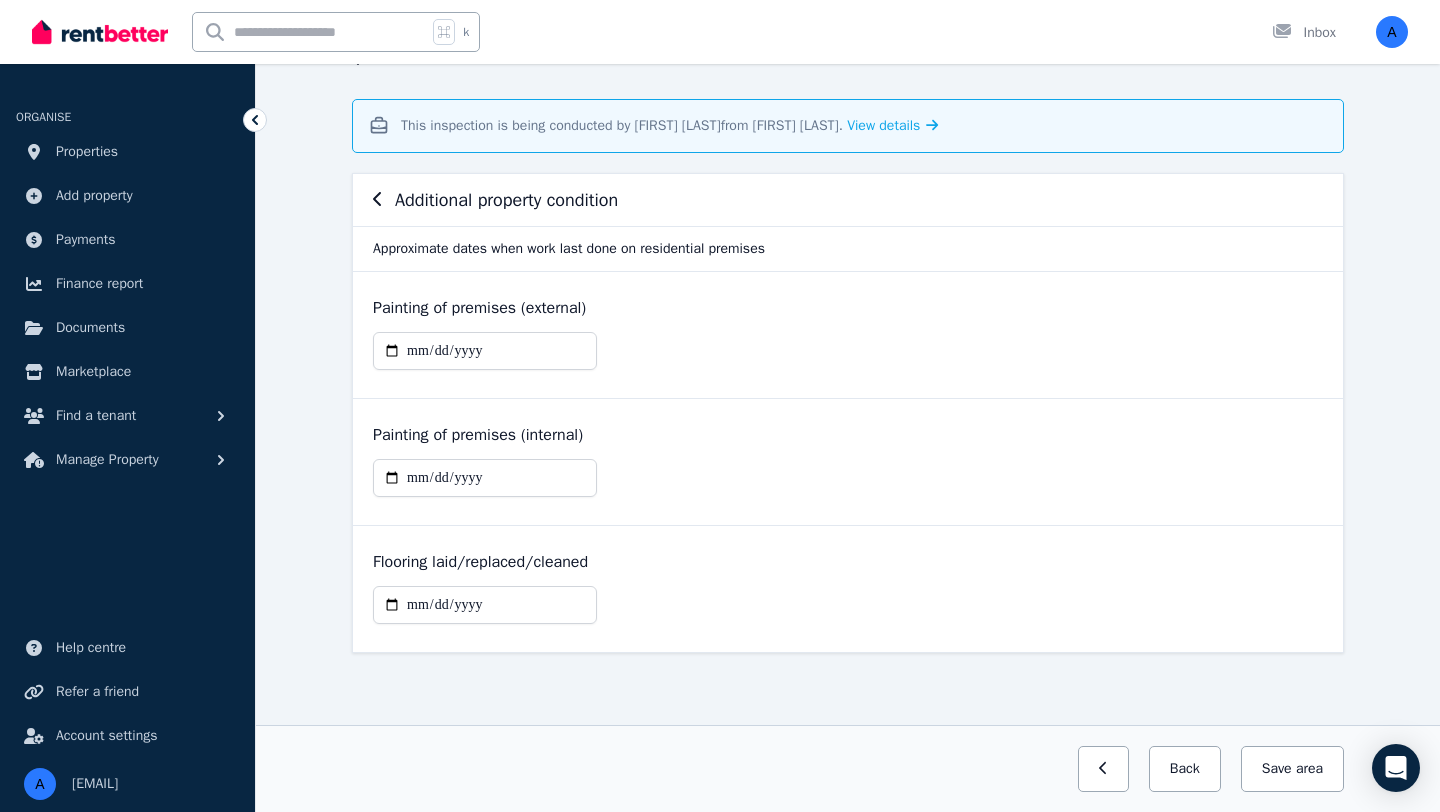 click 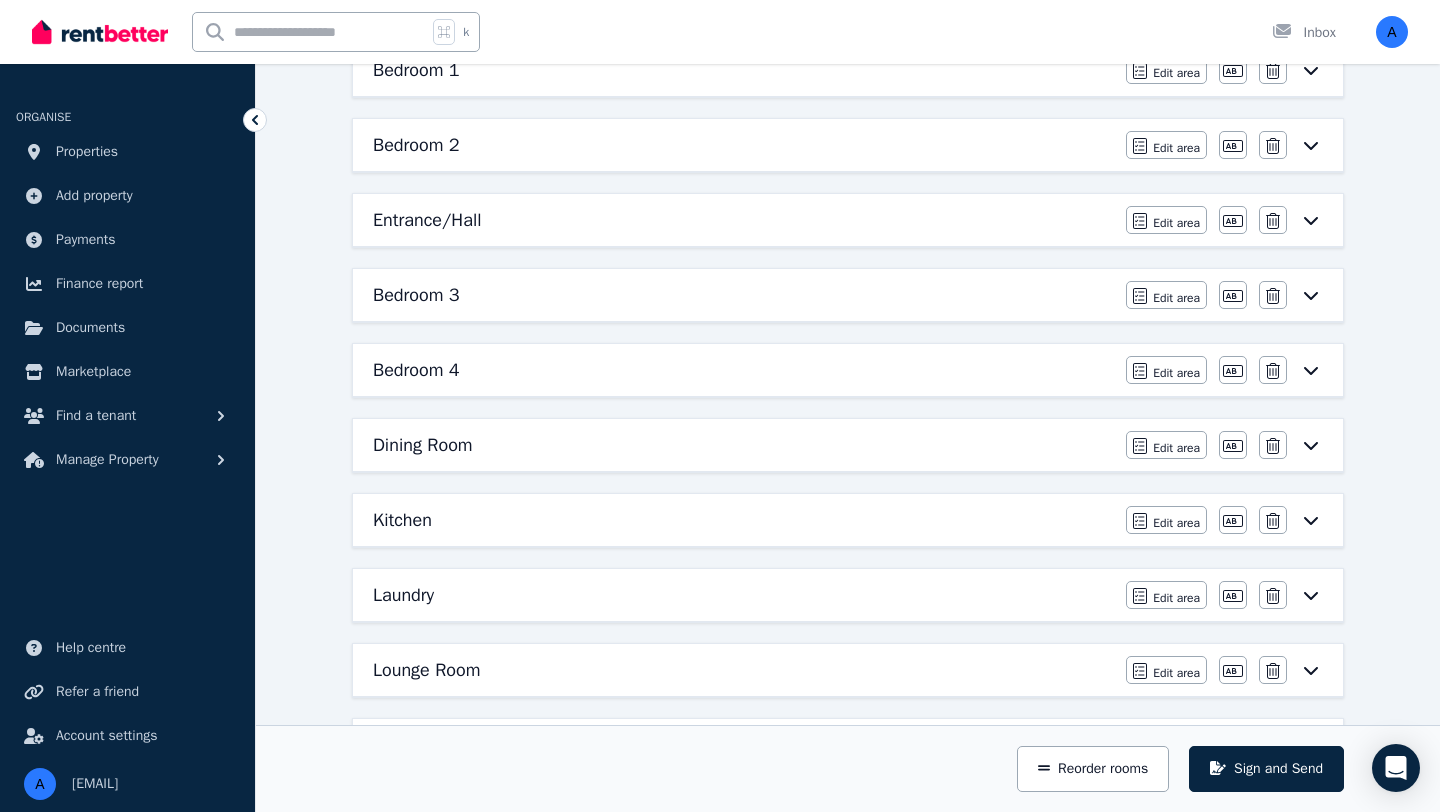 scroll, scrollTop: 1354, scrollLeft: 0, axis: vertical 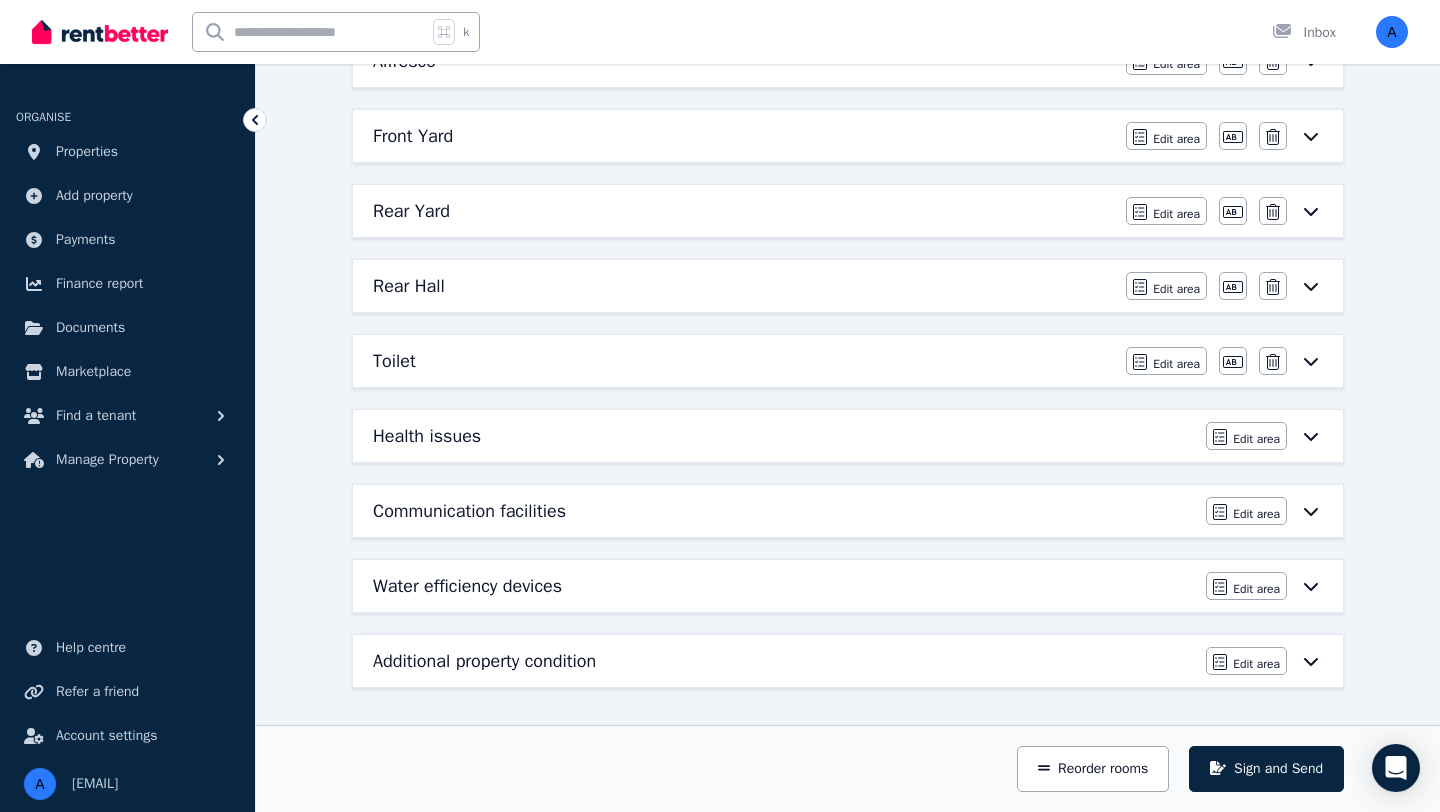 click on "Water efficiency devices" at bounding box center (467, 586) 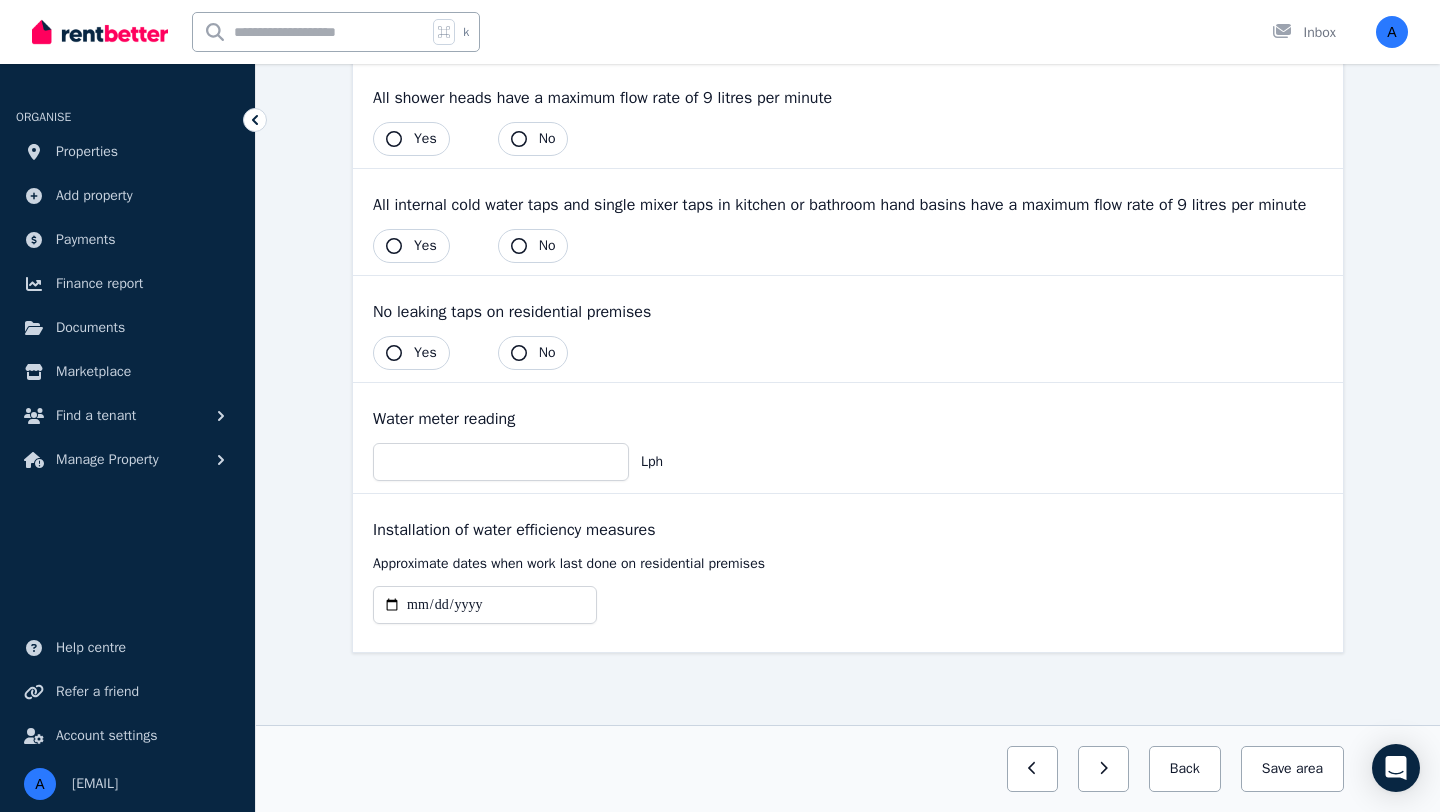 scroll, scrollTop: 0, scrollLeft: 0, axis: both 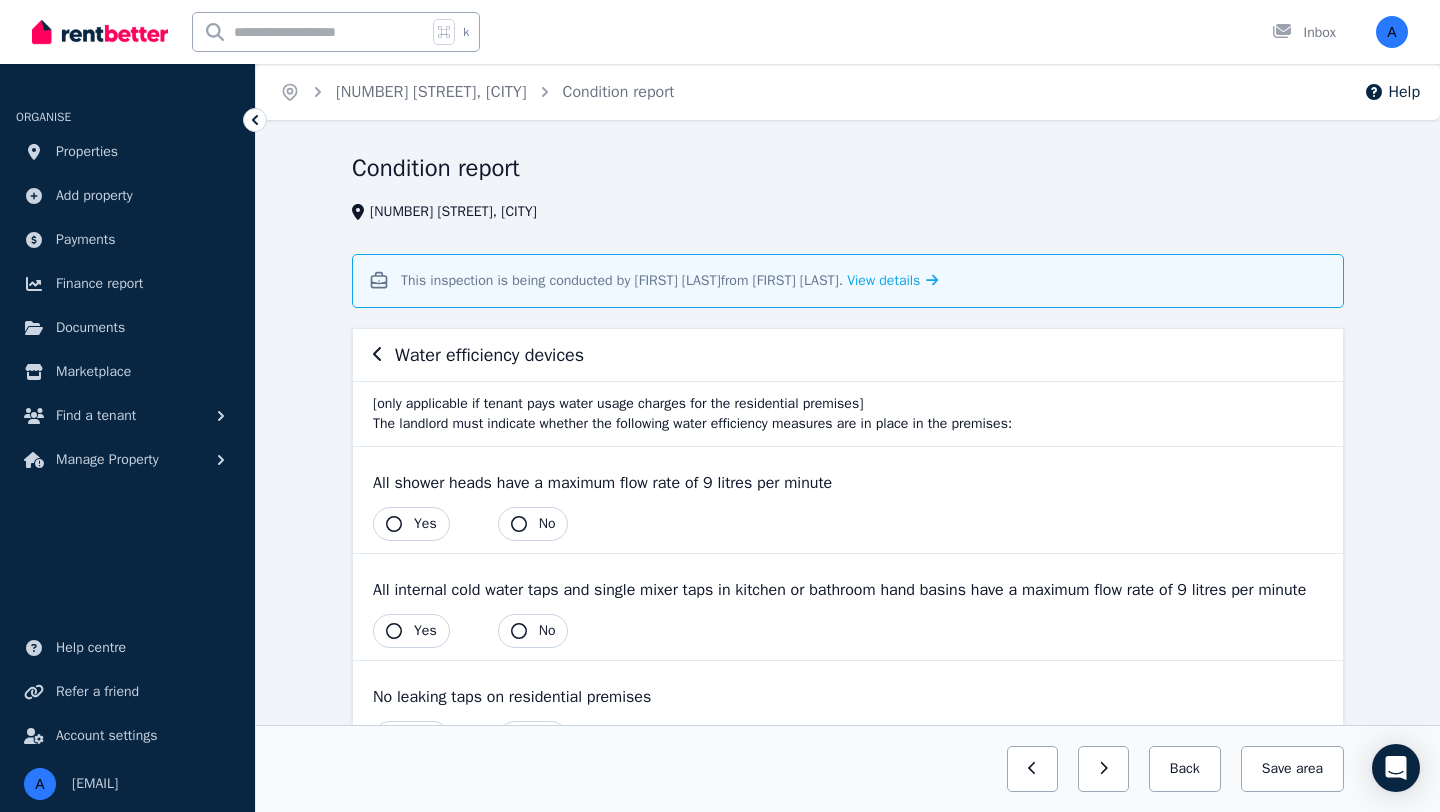 click 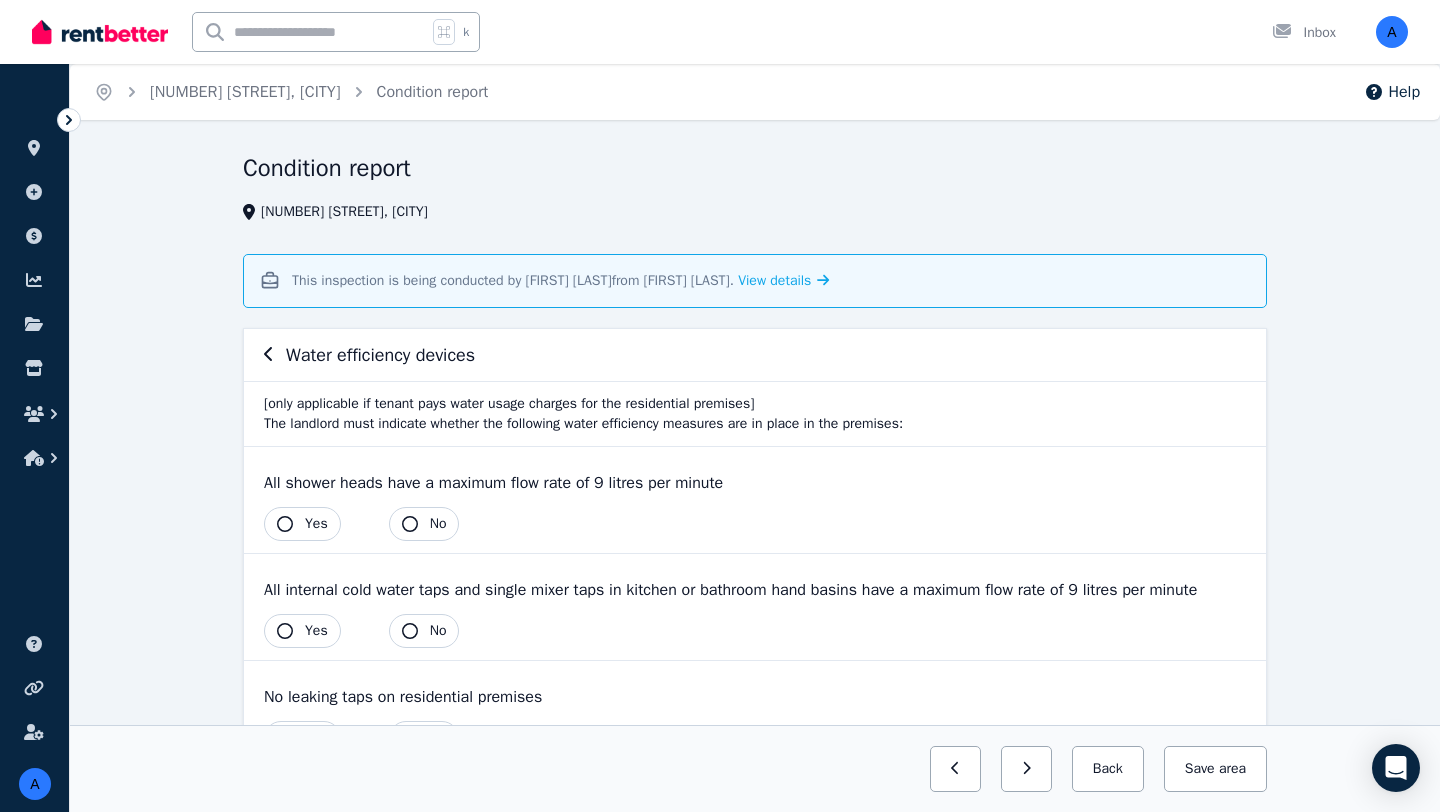 click 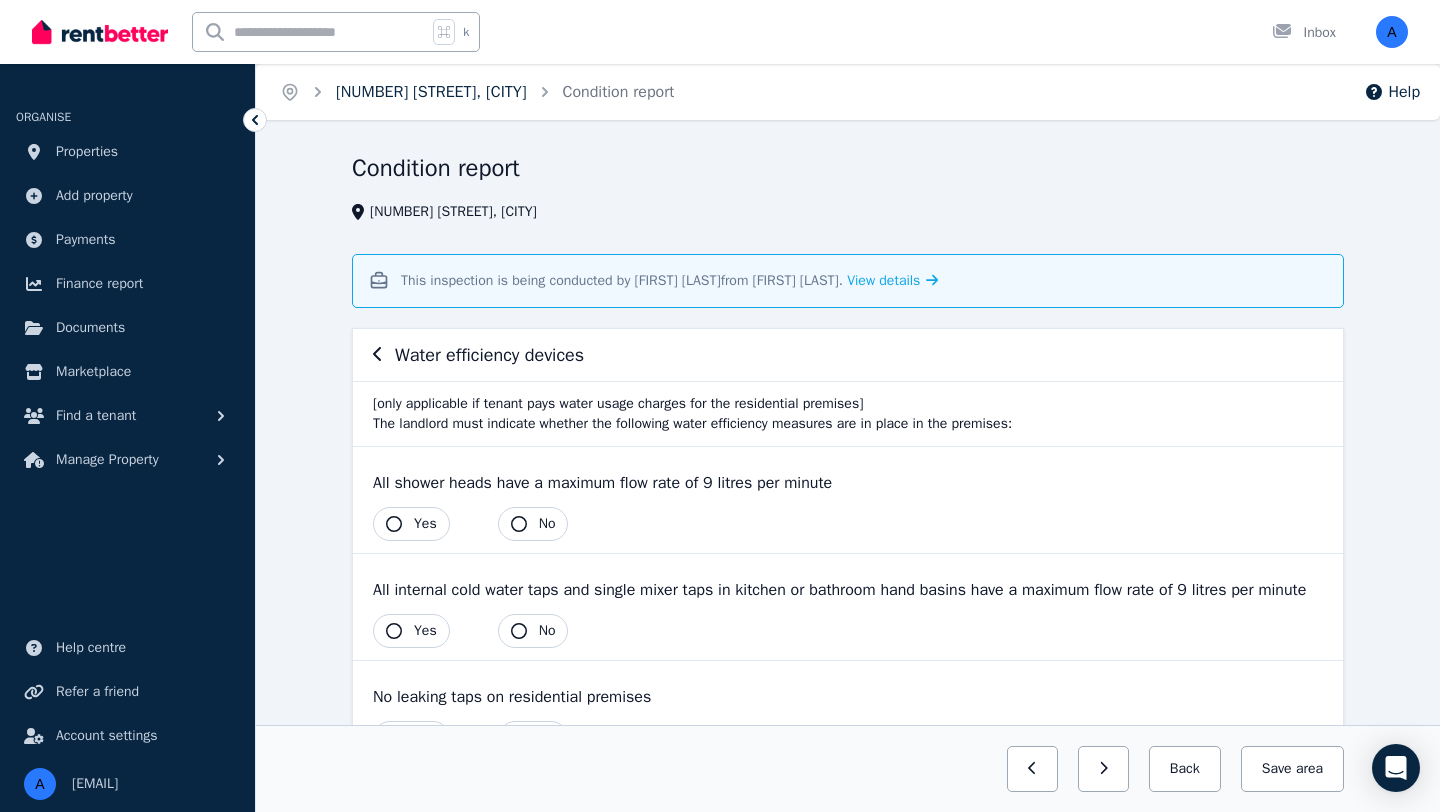 click on "[NUMBER] [STREET], [CITY]" at bounding box center [431, 92] 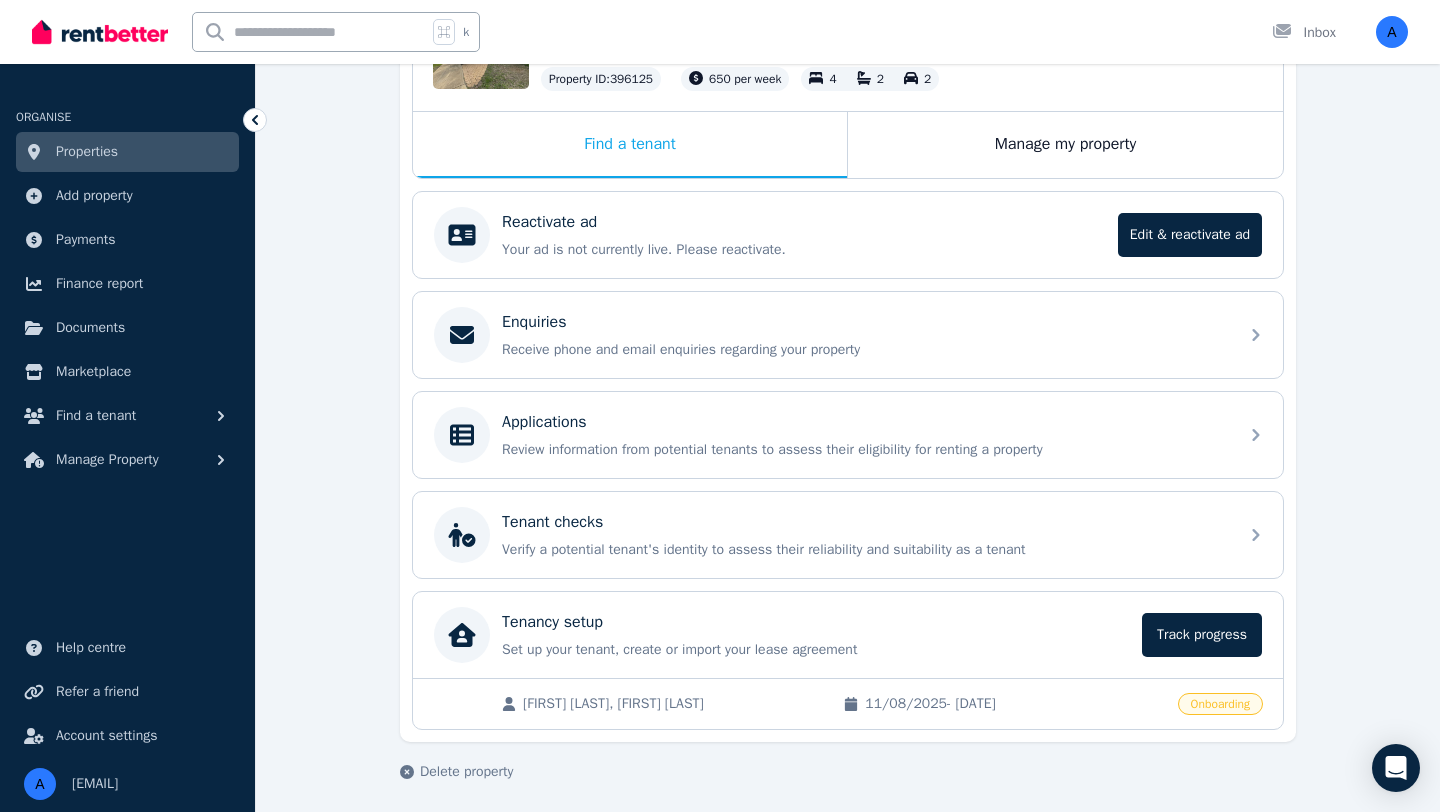 scroll, scrollTop: 290, scrollLeft: 0, axis: vertical 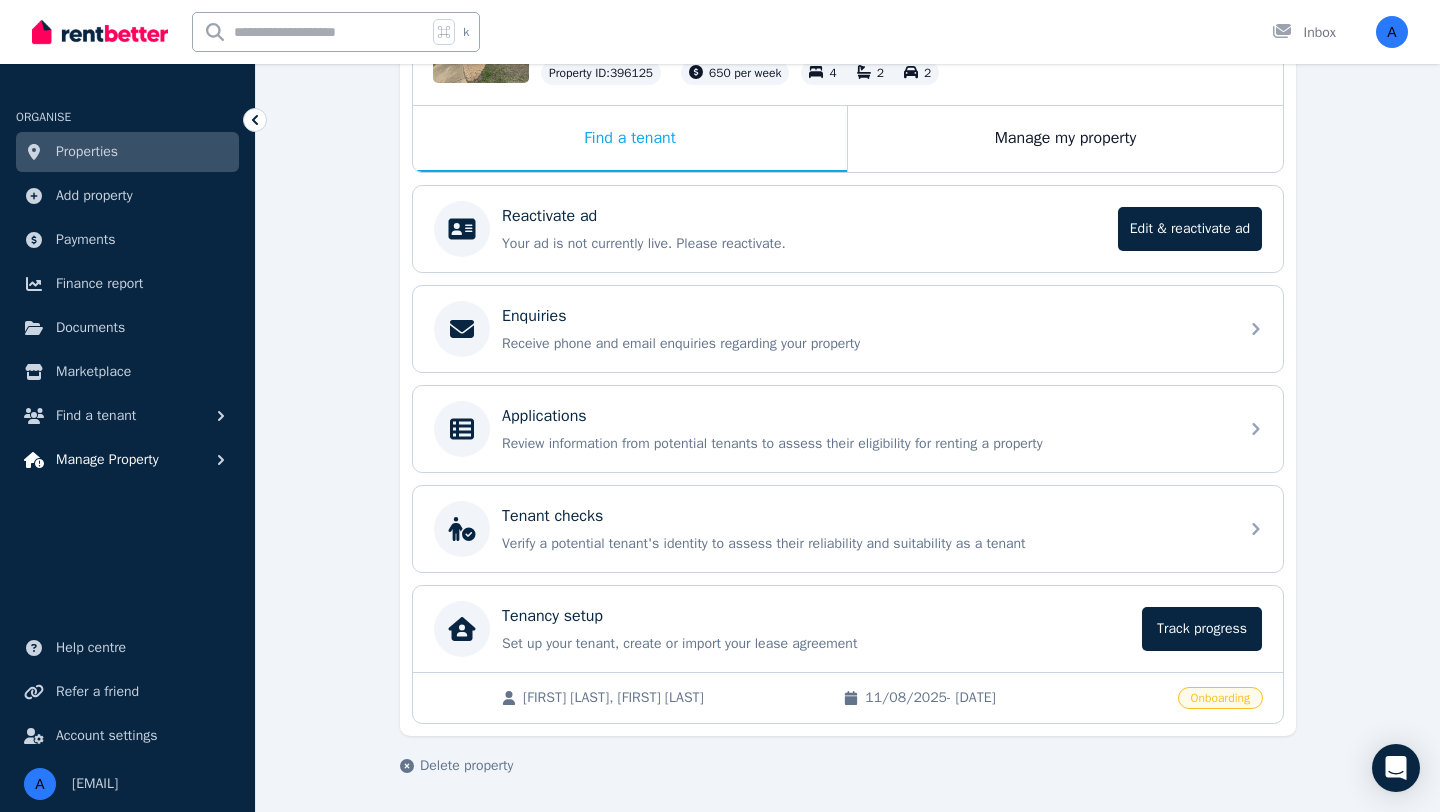 click on "Manage Property" at bounding box center (107, 460) 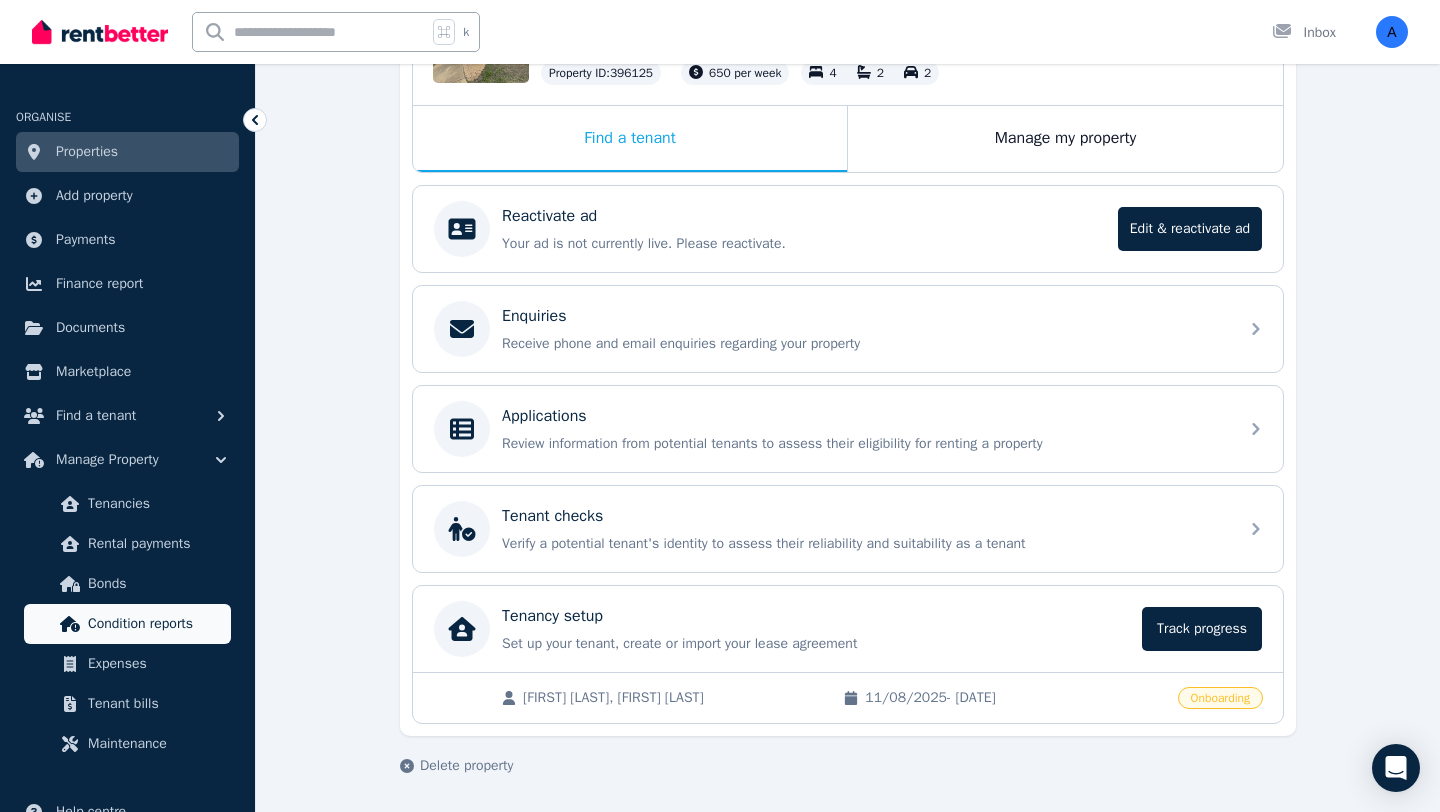 click on "Condition reports" at bounding box center (155, 624) 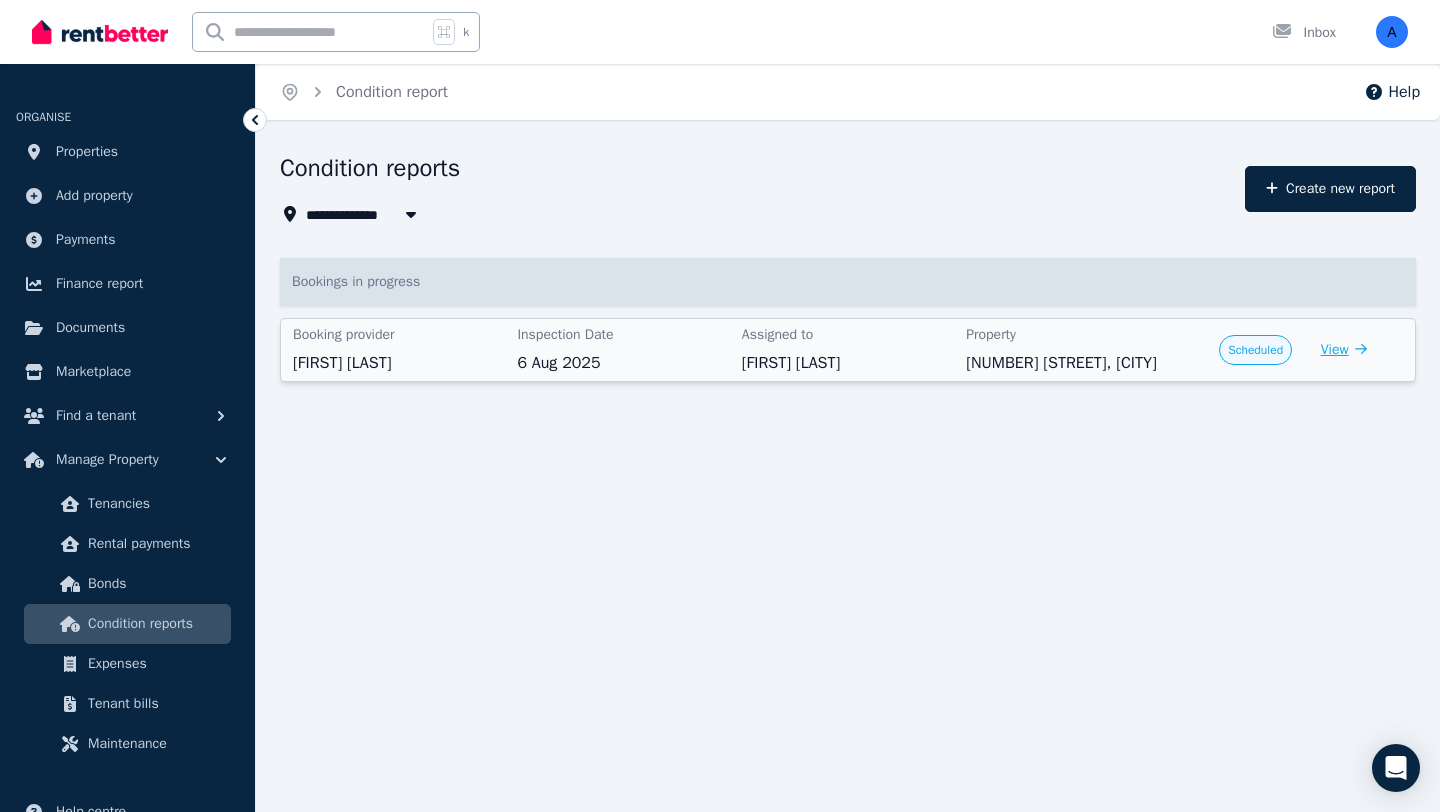click on "View" at bounding box center [1344, 350] 